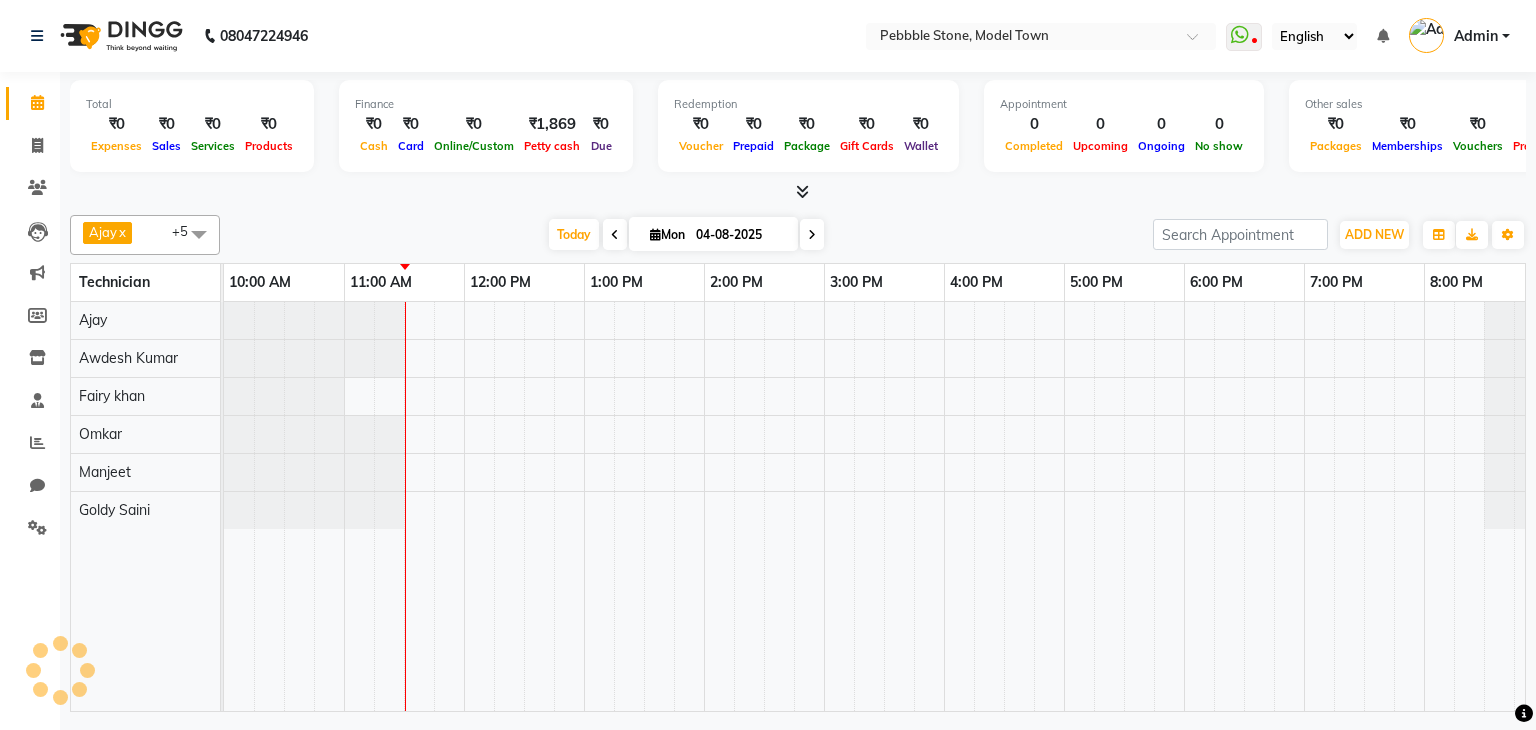scroll, scrollTop: 0, scrollLeft: 0, axis: both 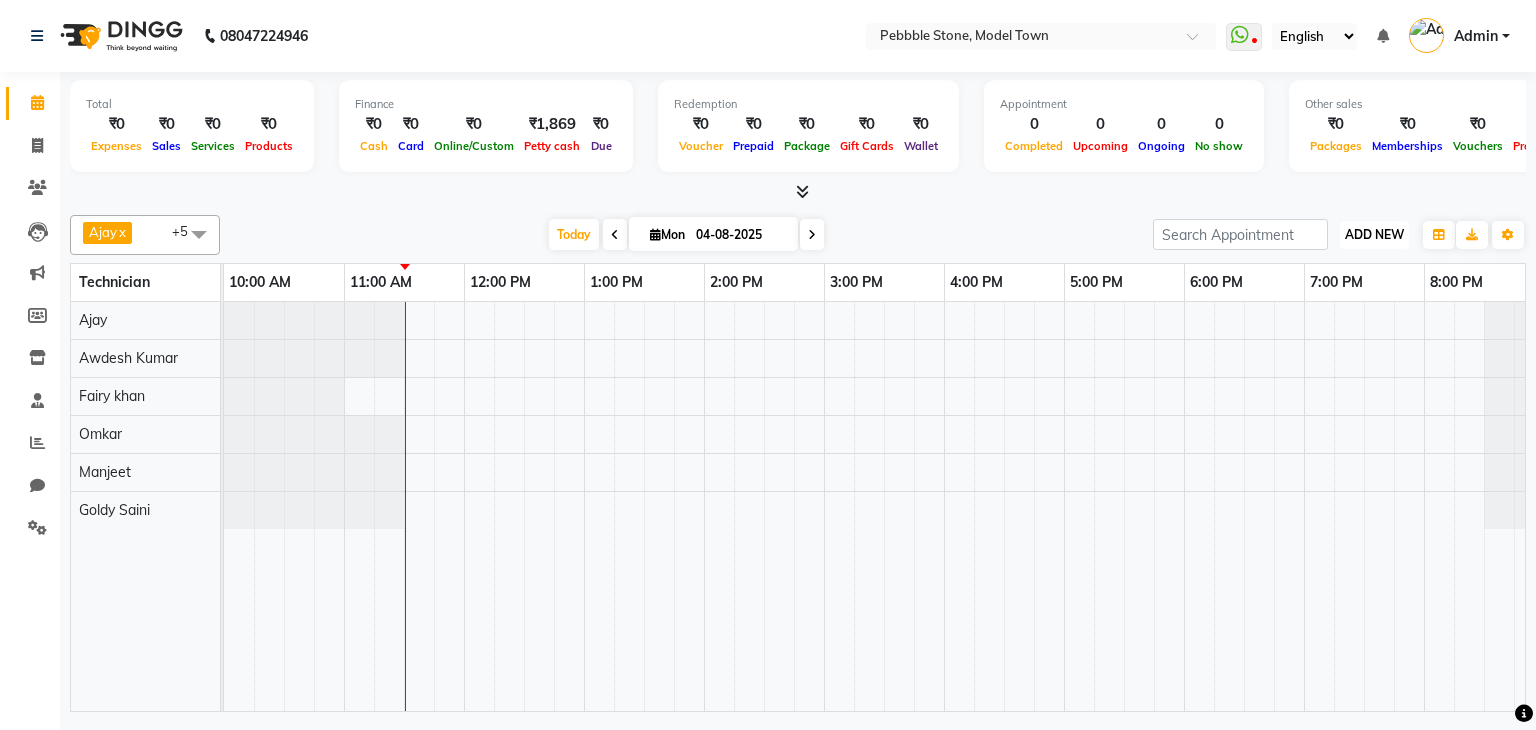 click on "ADD NEW" at bounding box center (1374, 234) 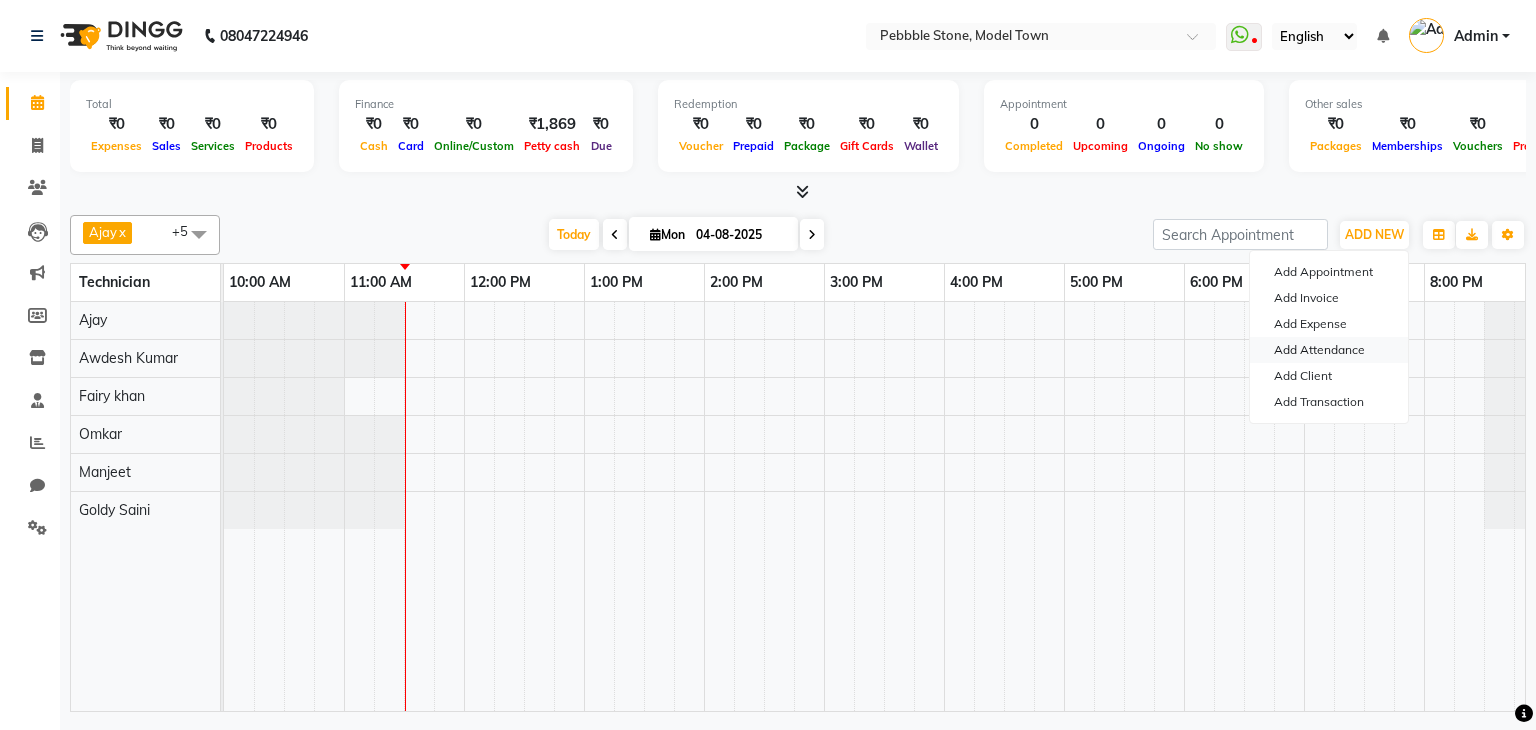 click on "Add Attendance" at bounding box center [1329, 350] 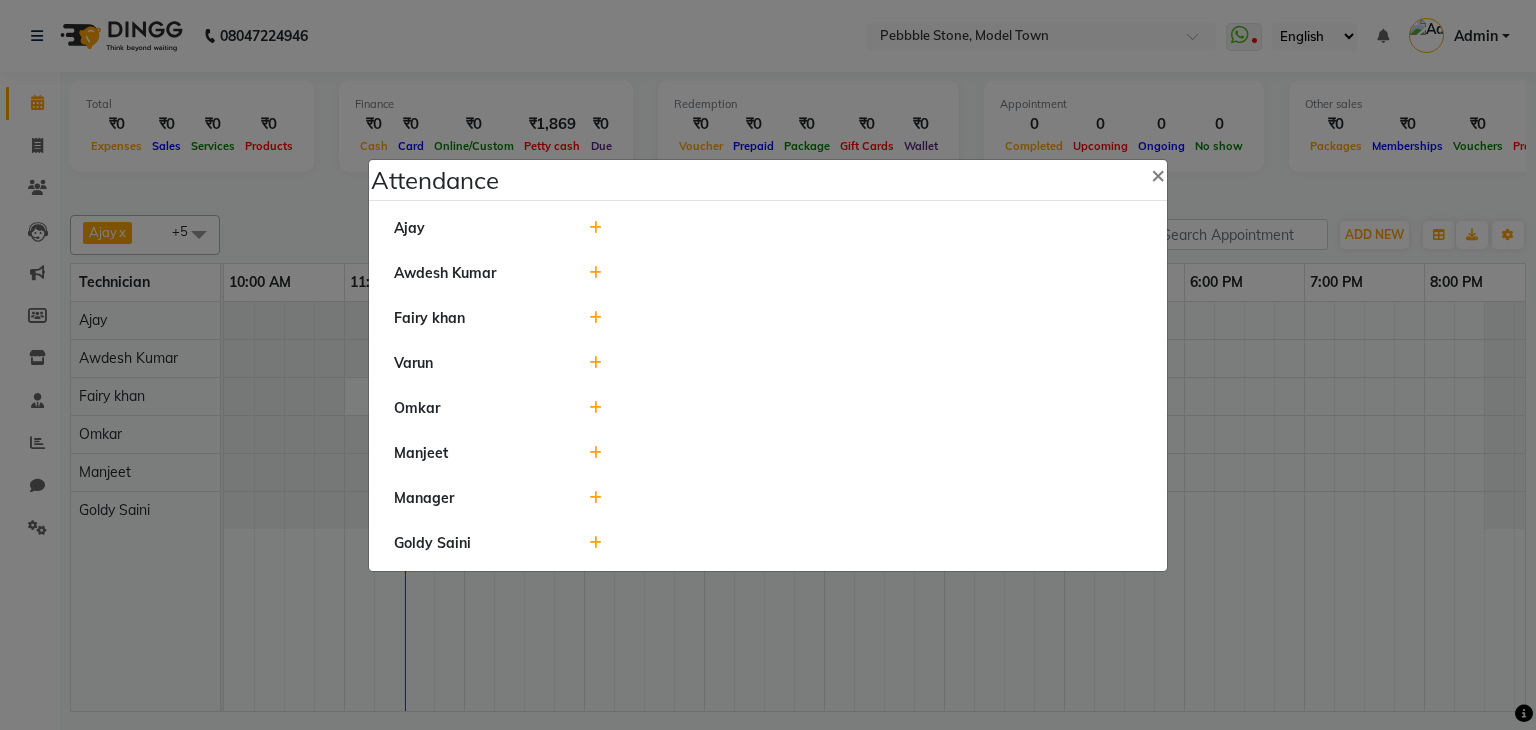 type 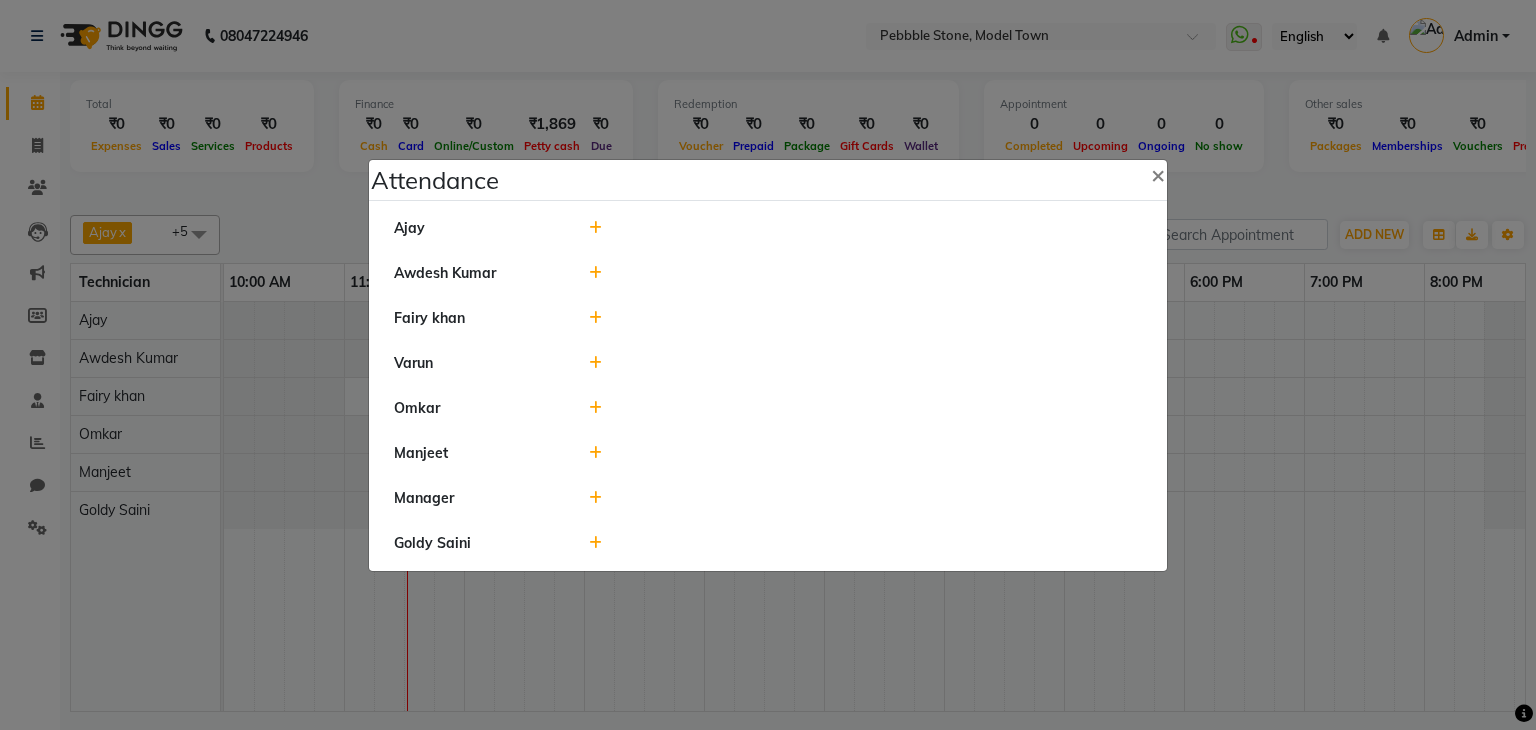 click 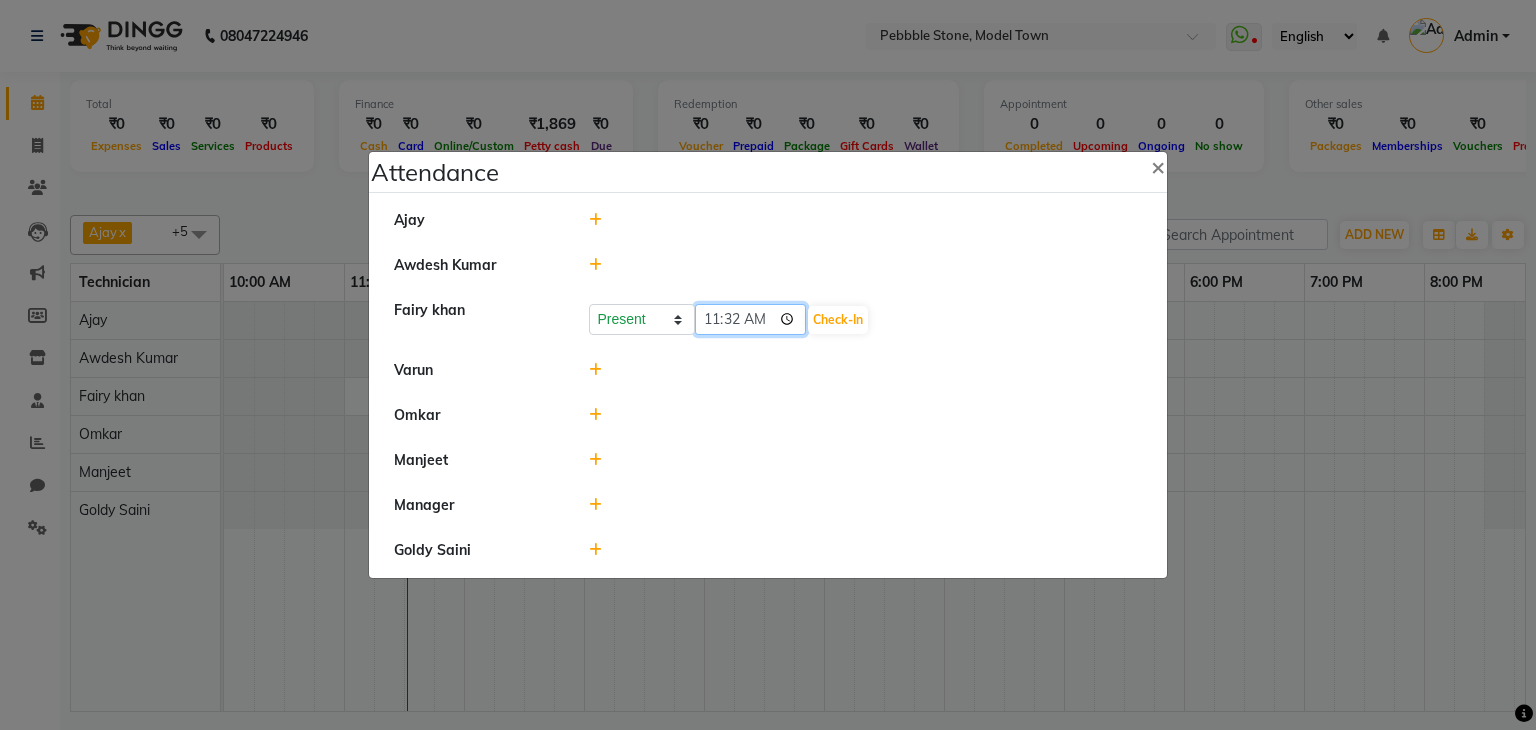 click on "11:32" 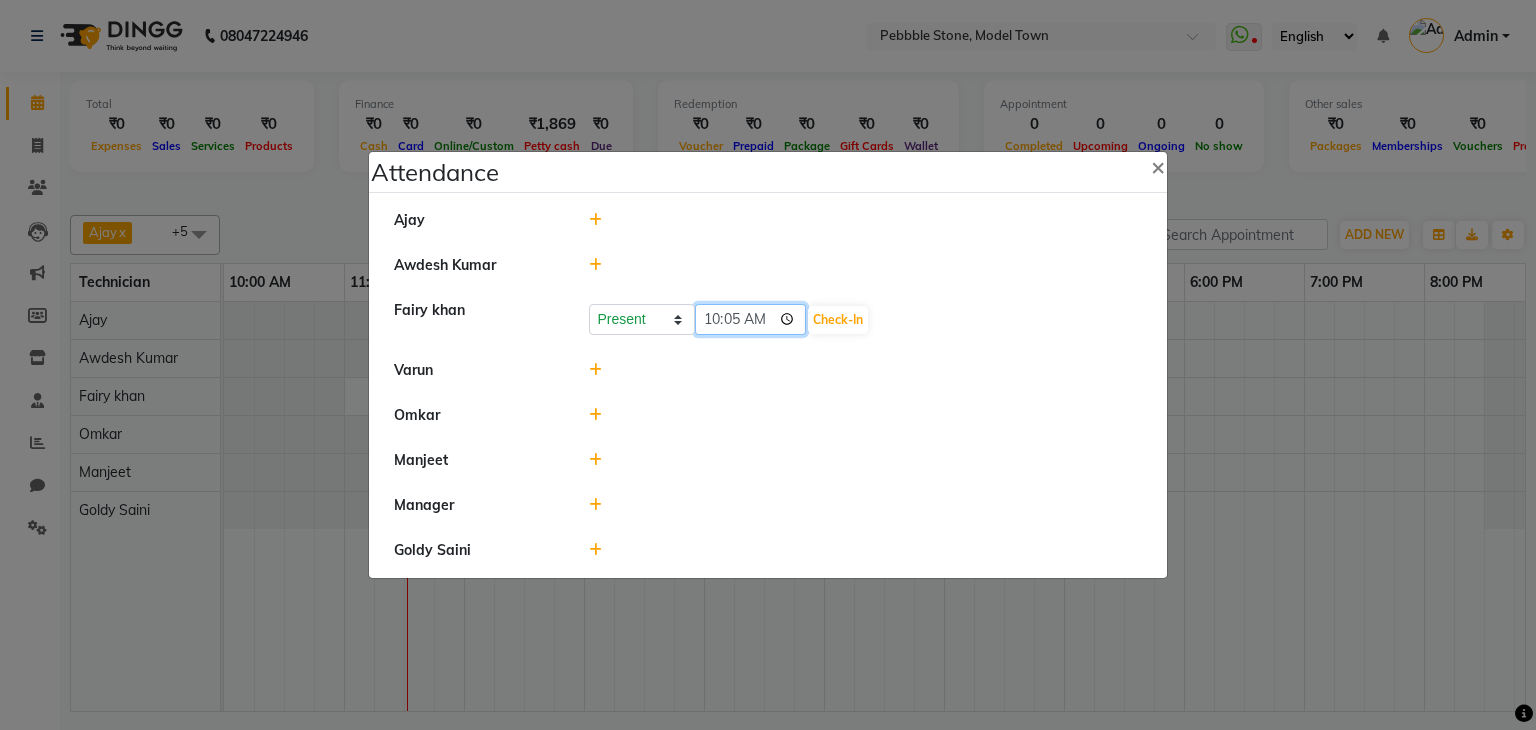 type on "10:58" 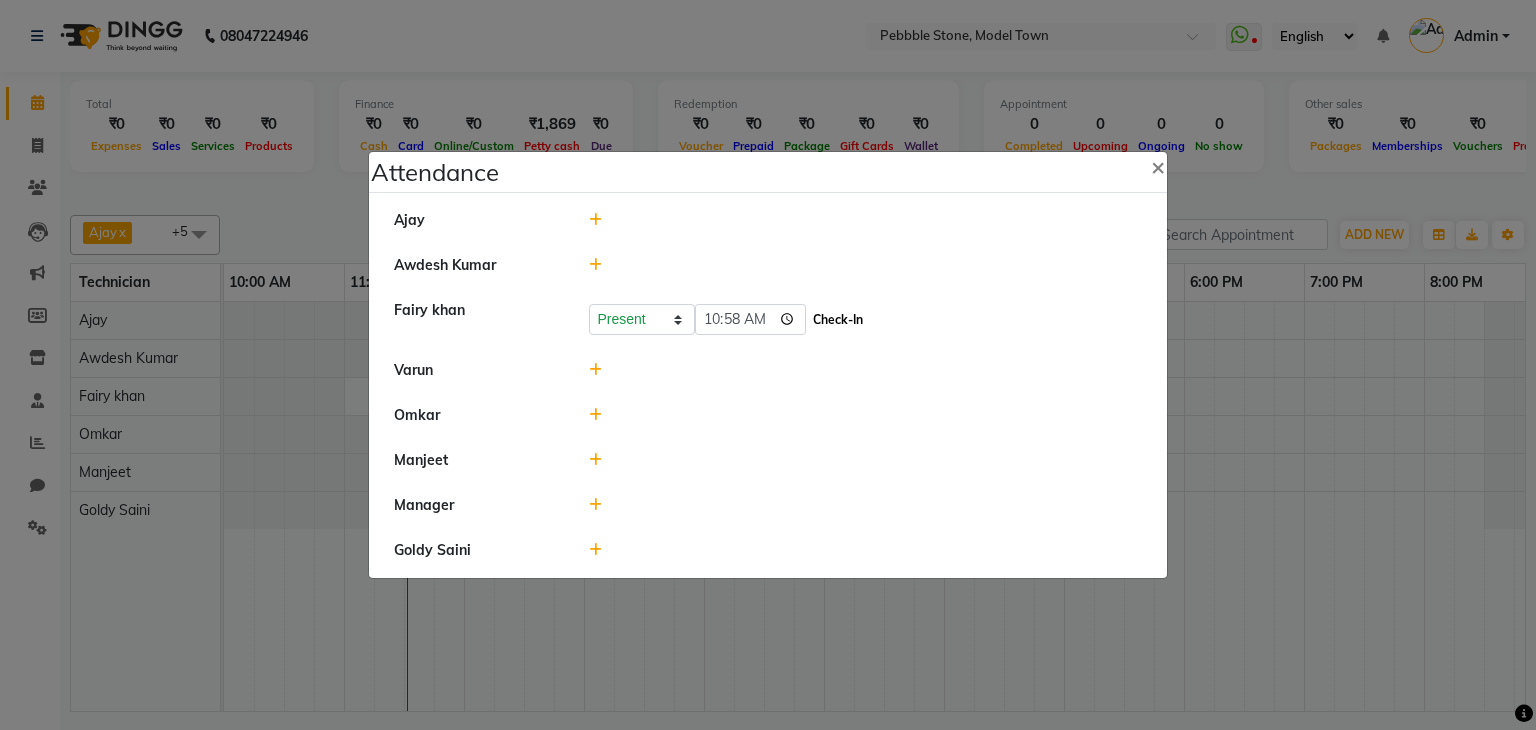 click on "Check-In" 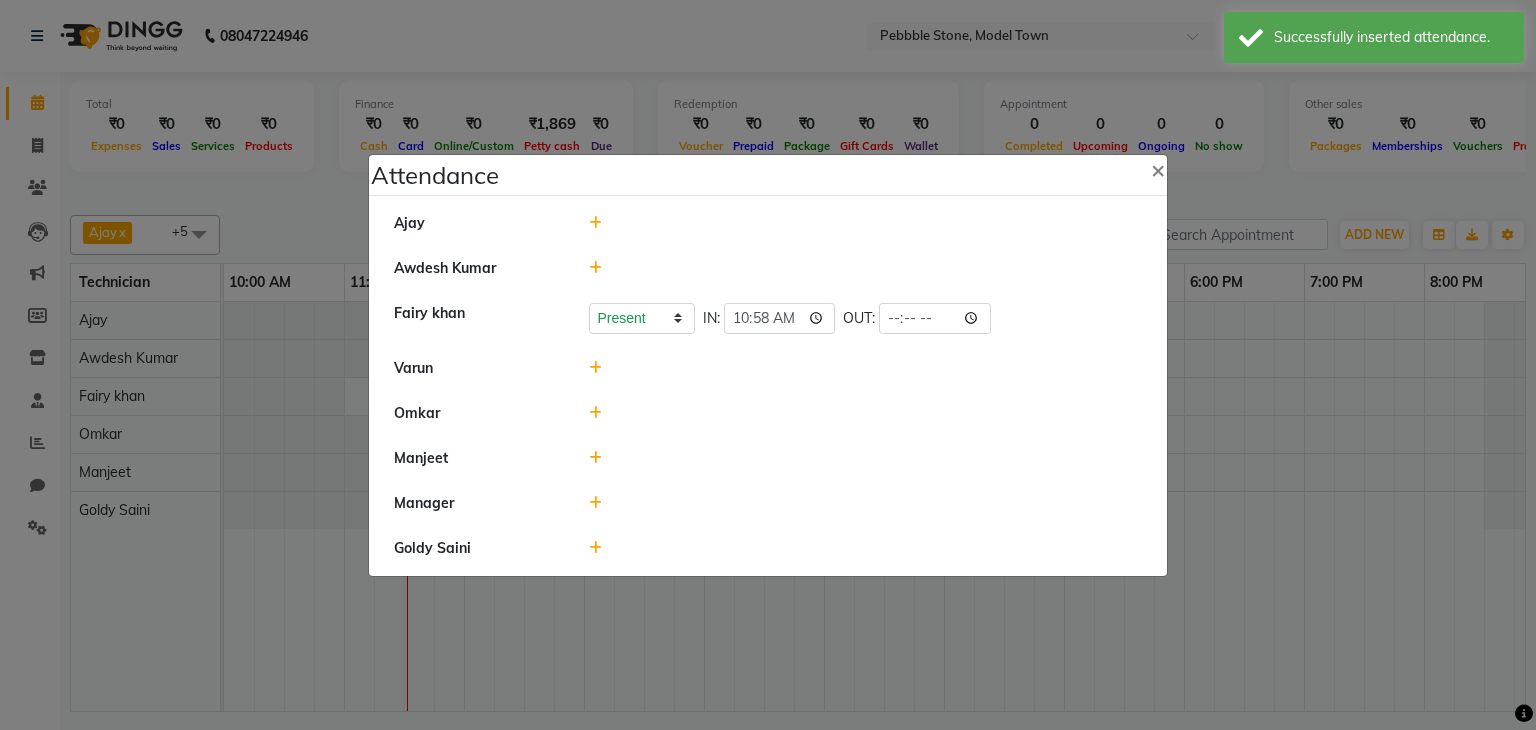 click 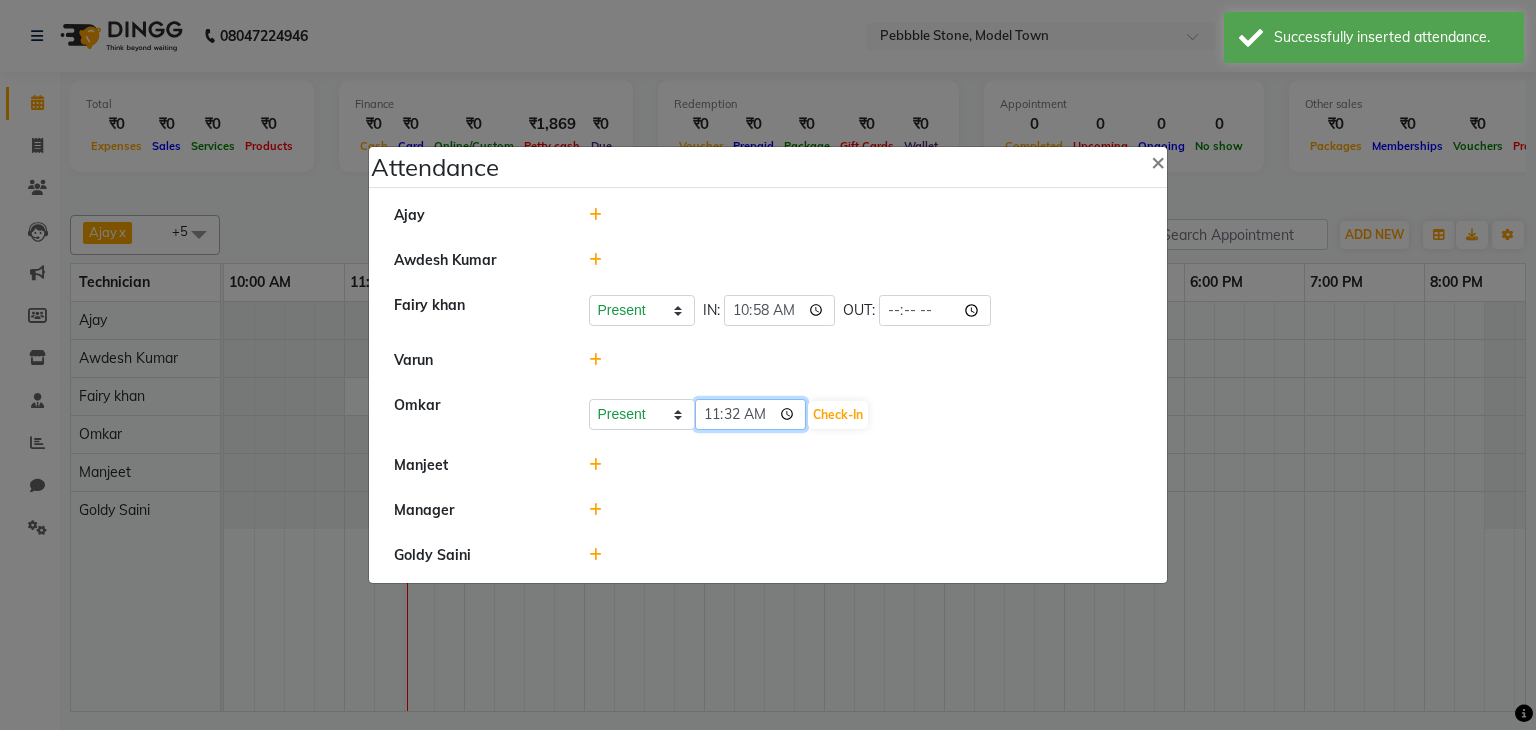click on "11:32" 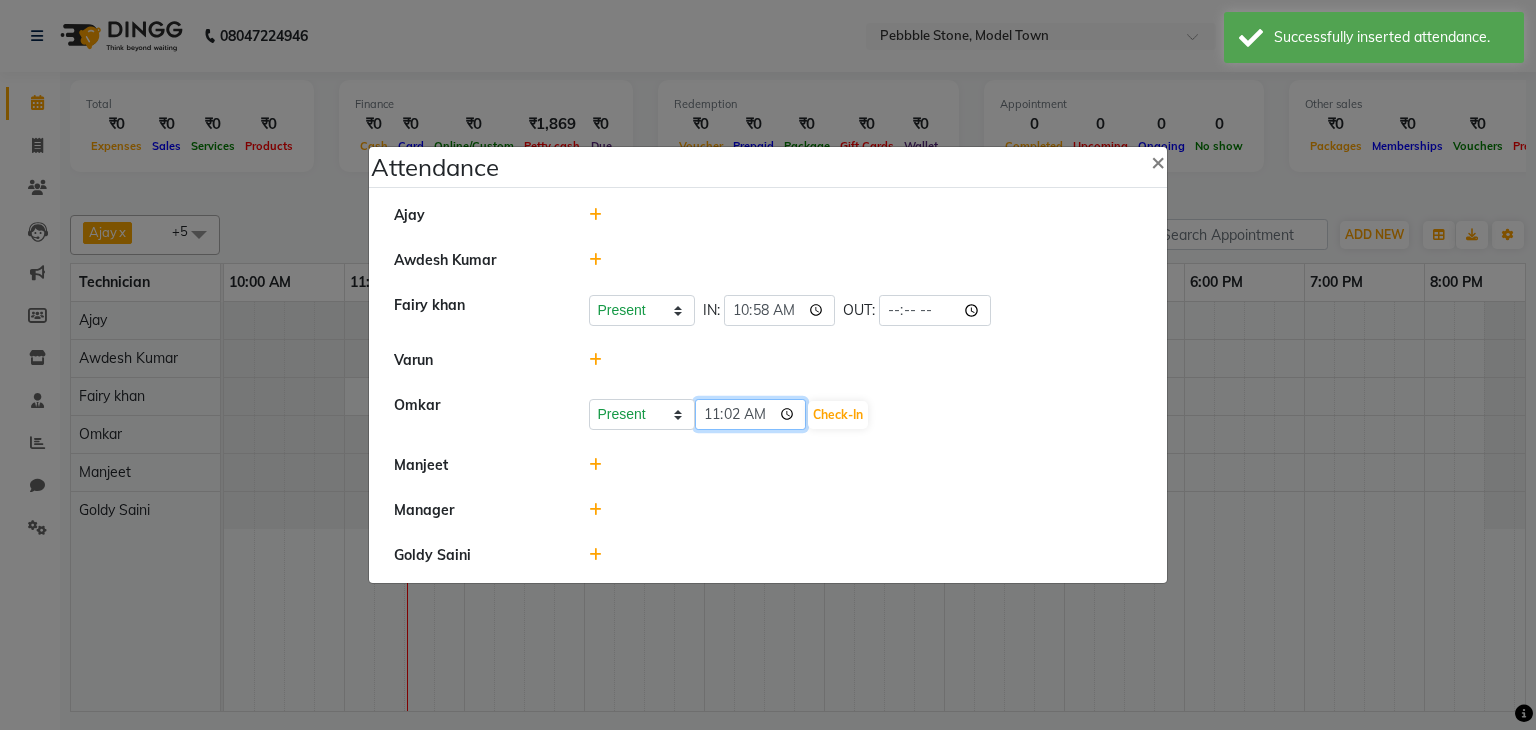 type on "11:26" 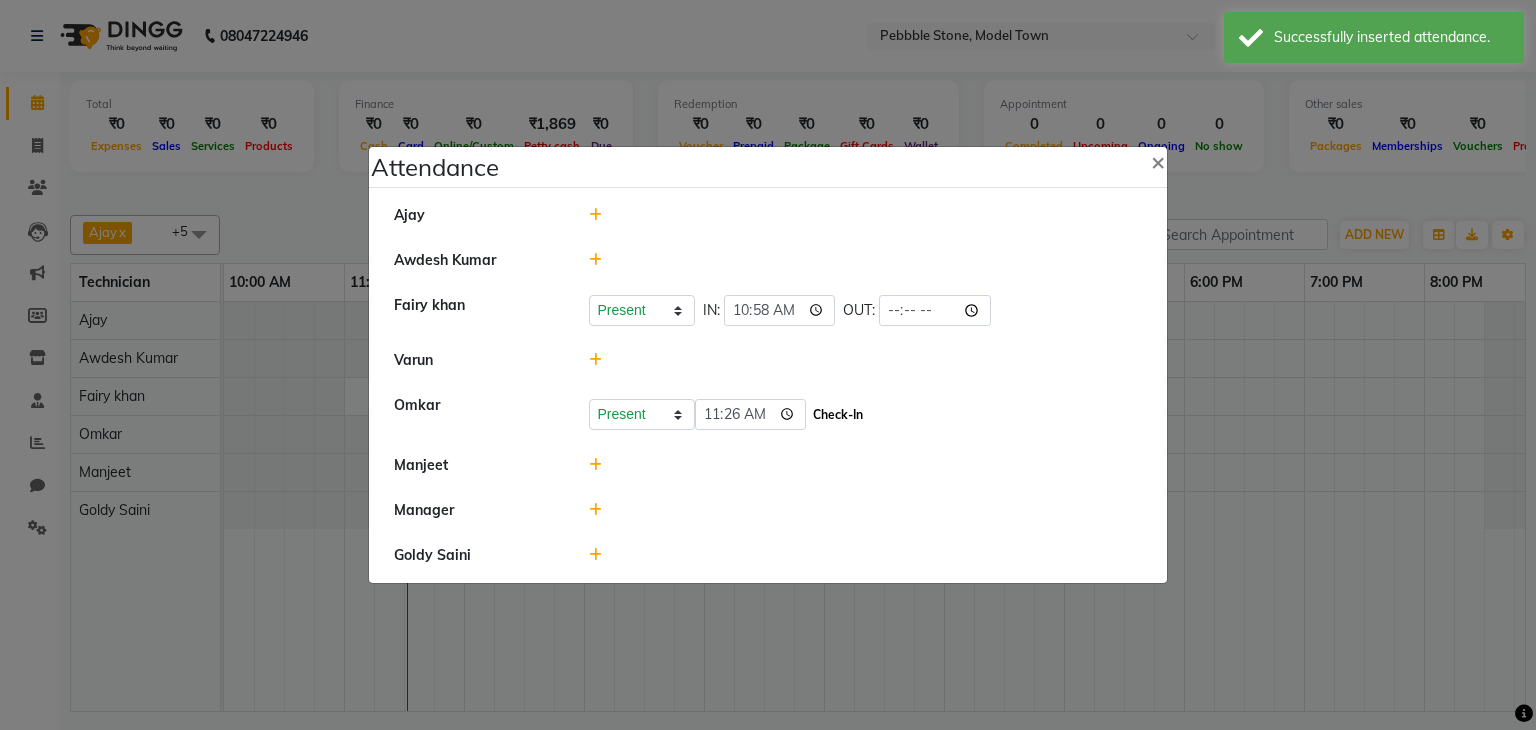 click on "Check-In" 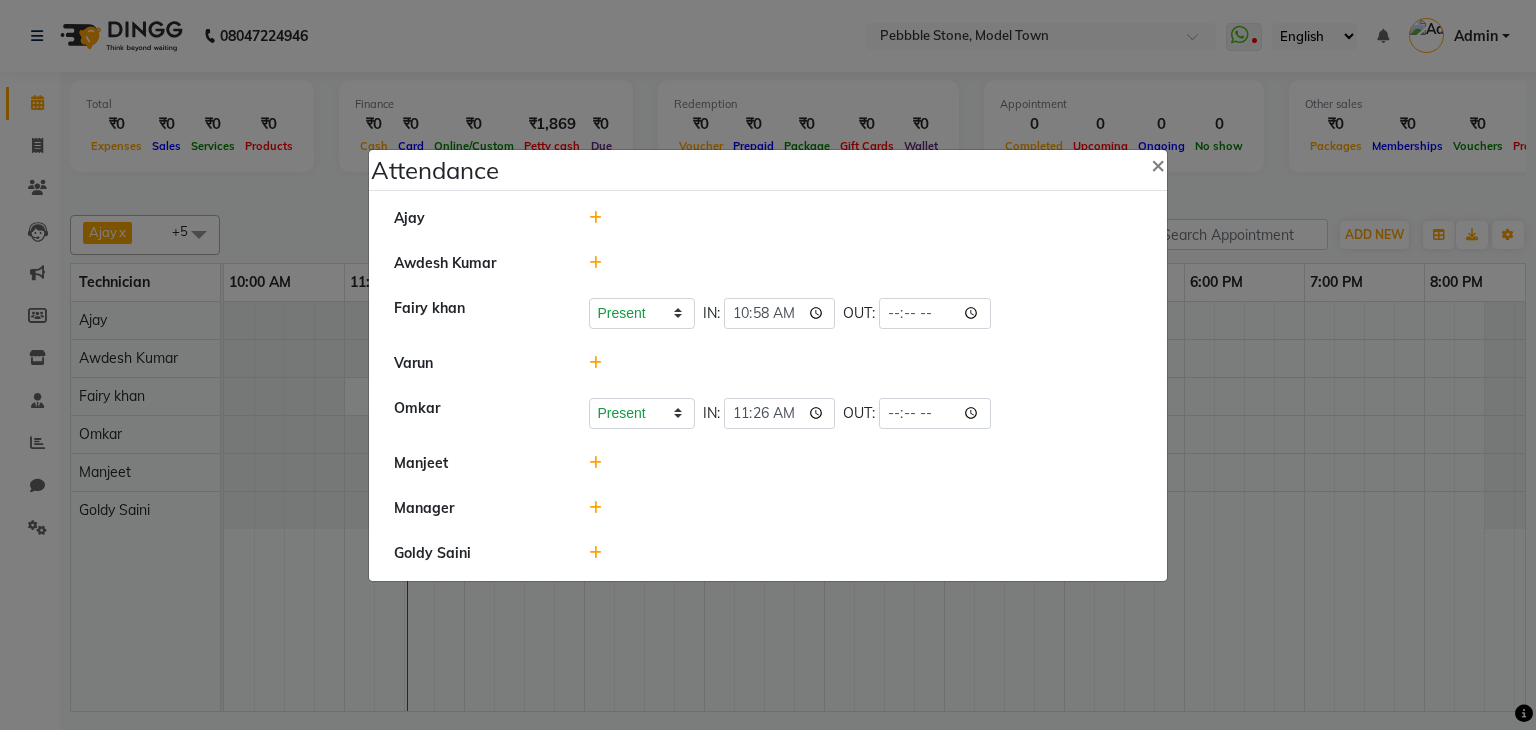 click 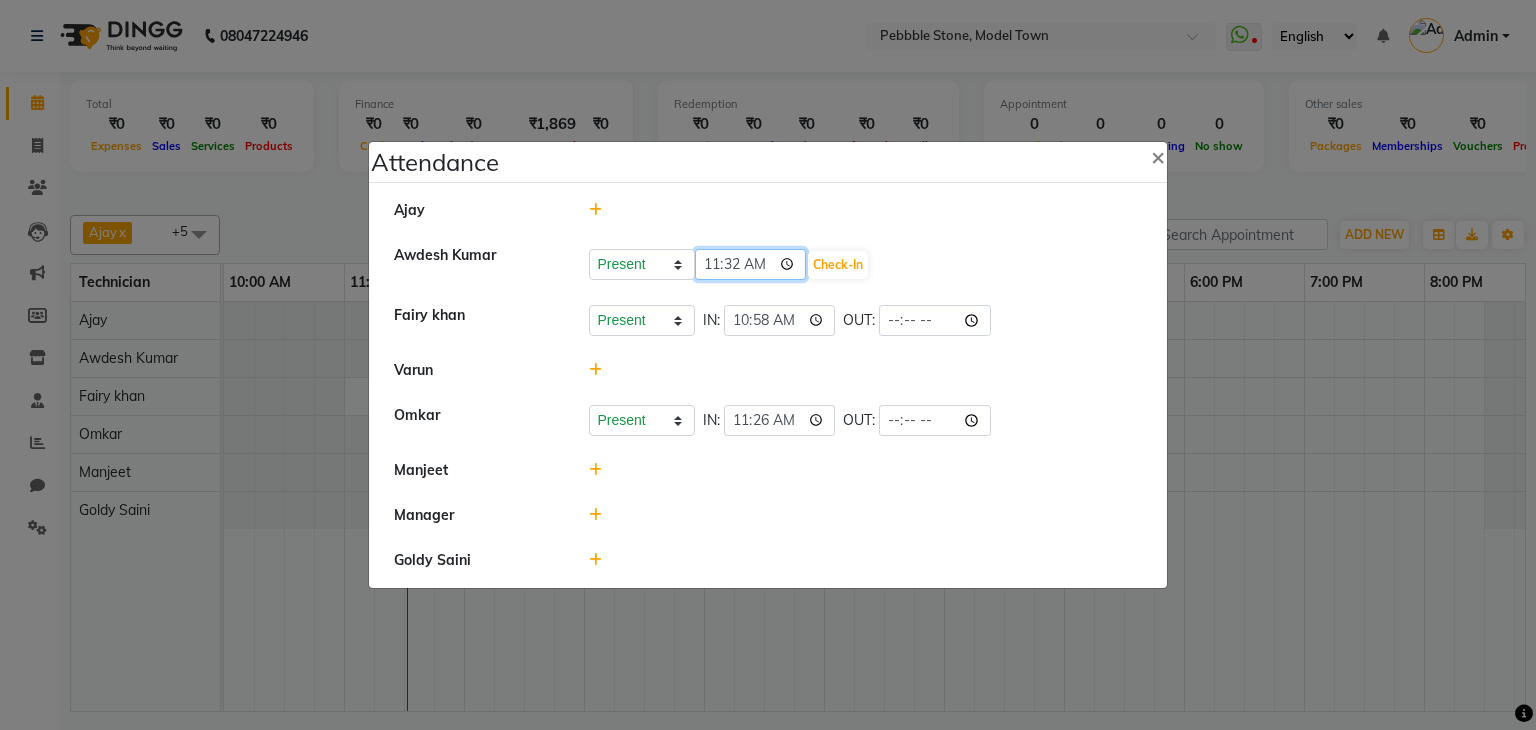 click on "11:32" 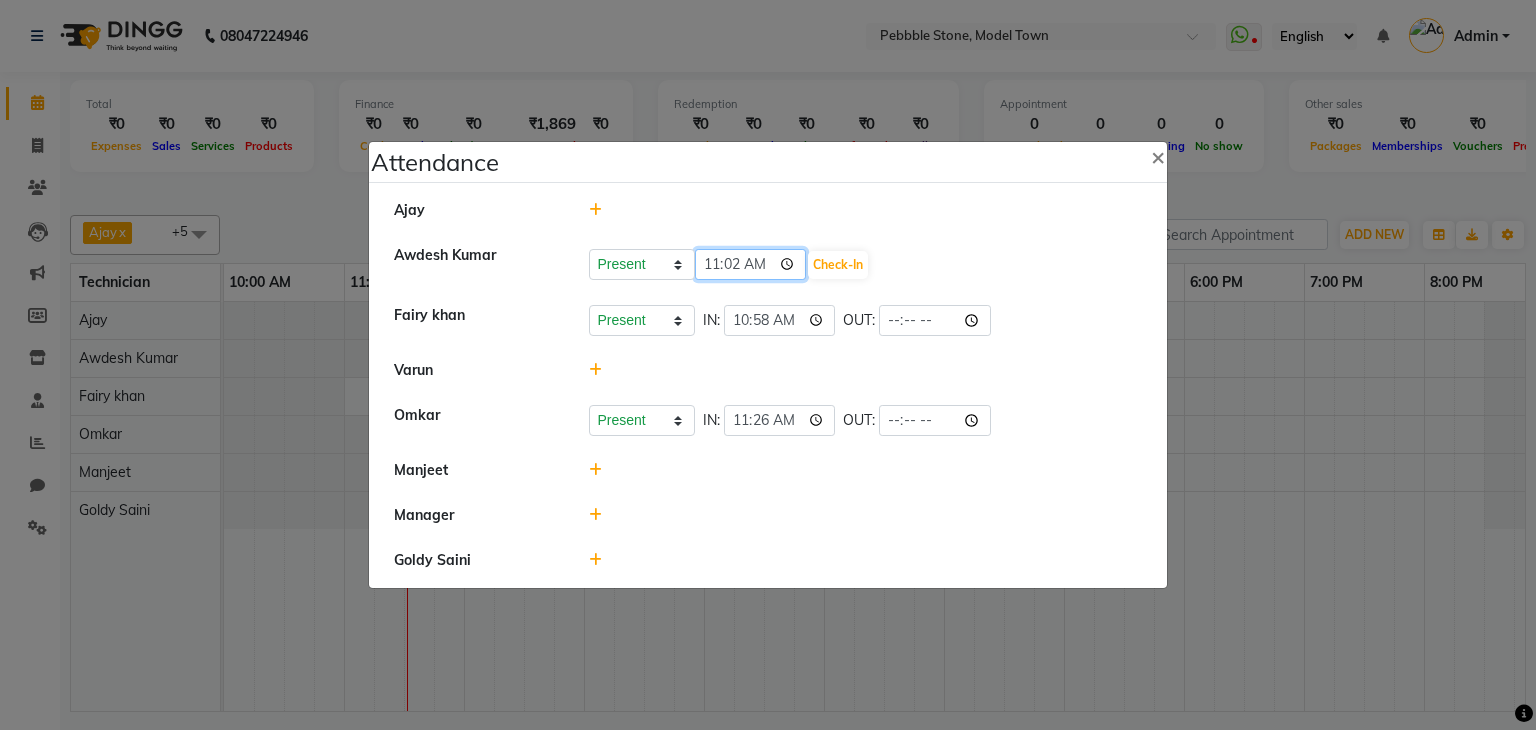 type on "11:29" 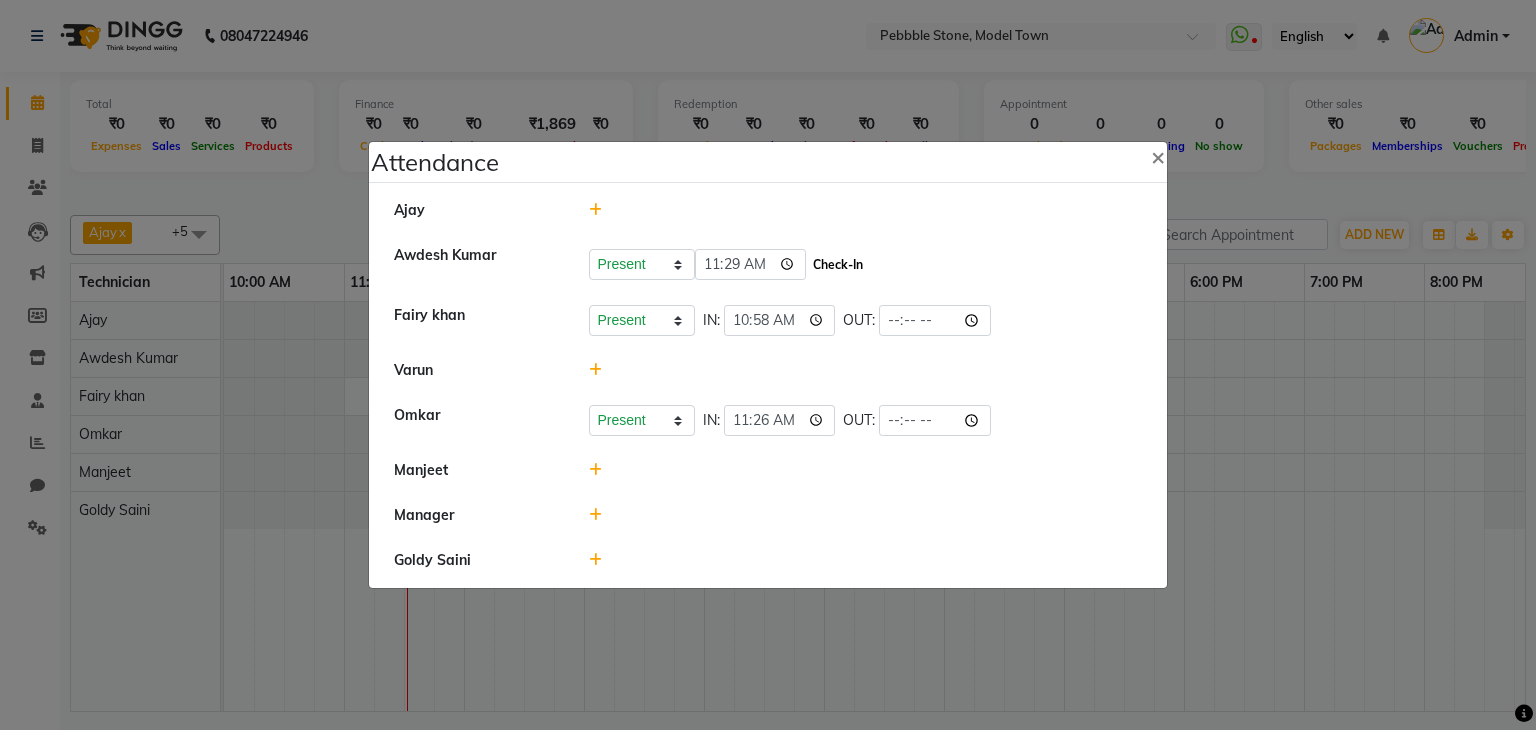 click on "Check-In" 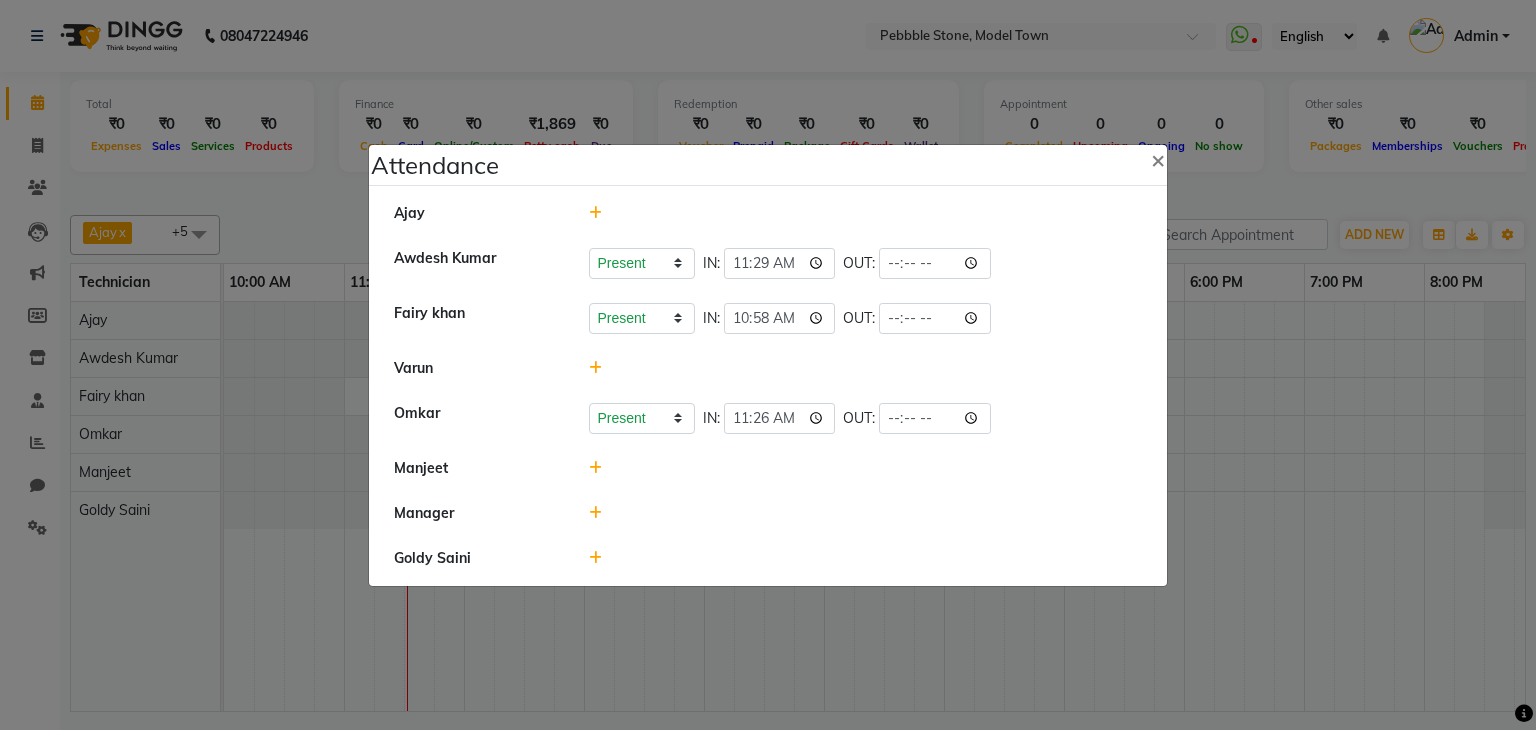 click 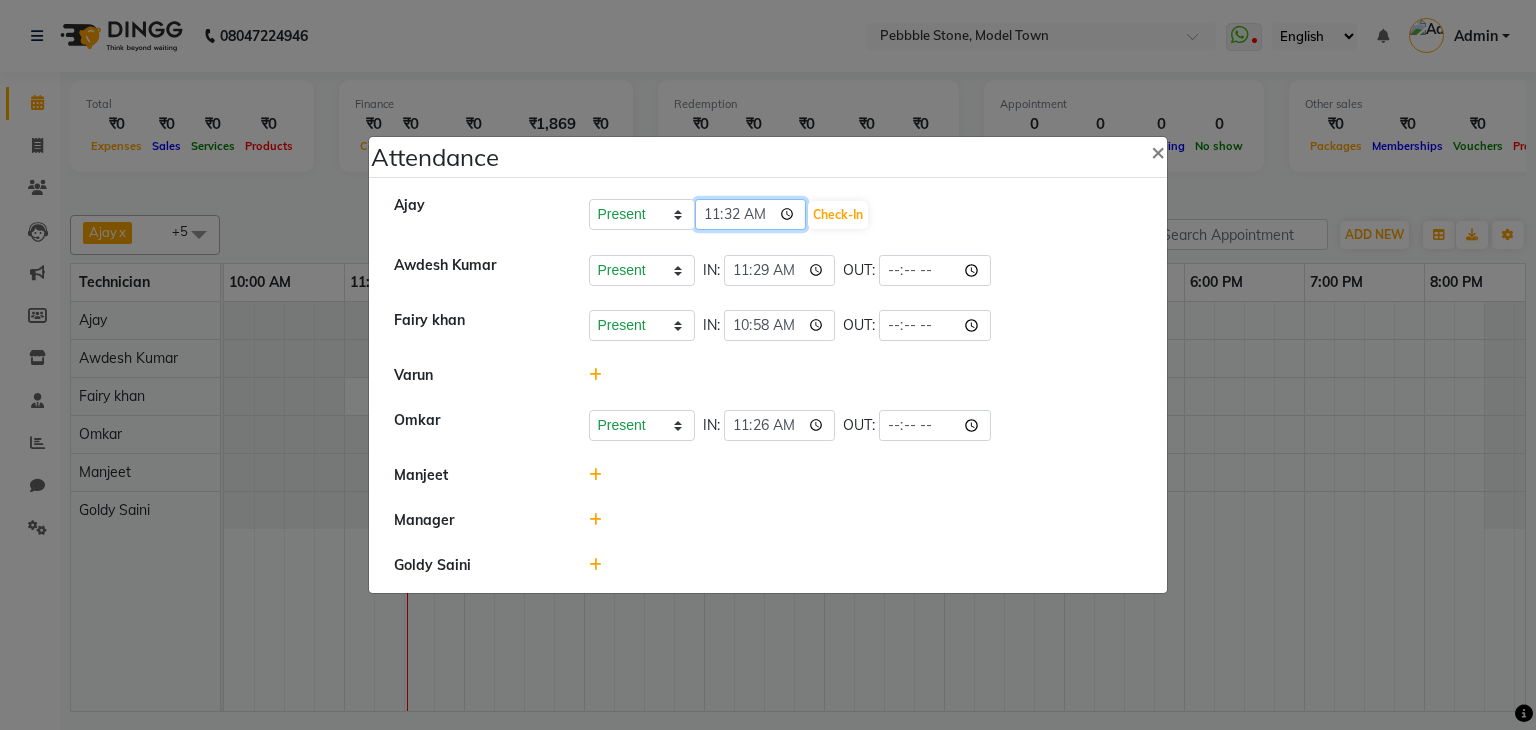 click on "11:32" 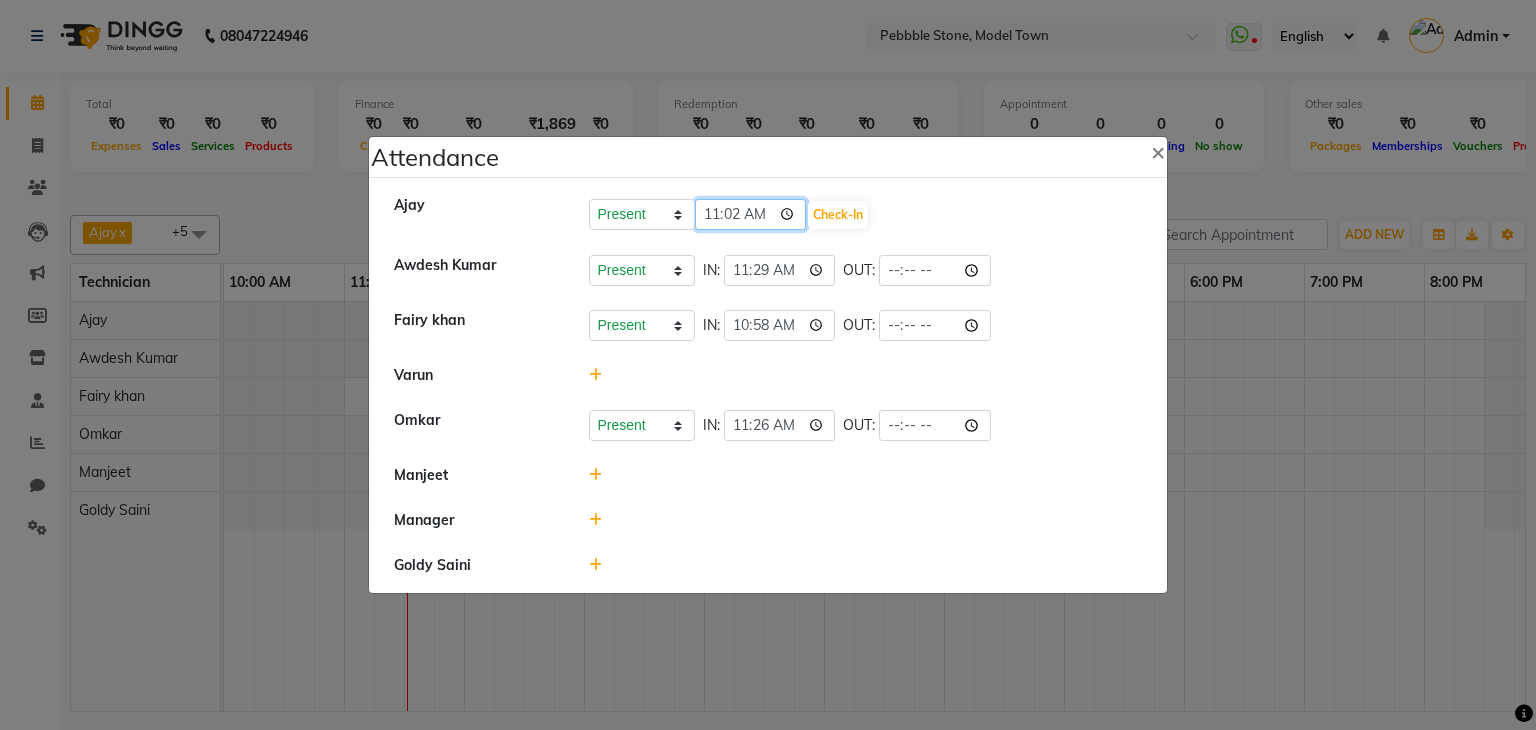 type on "11:29" 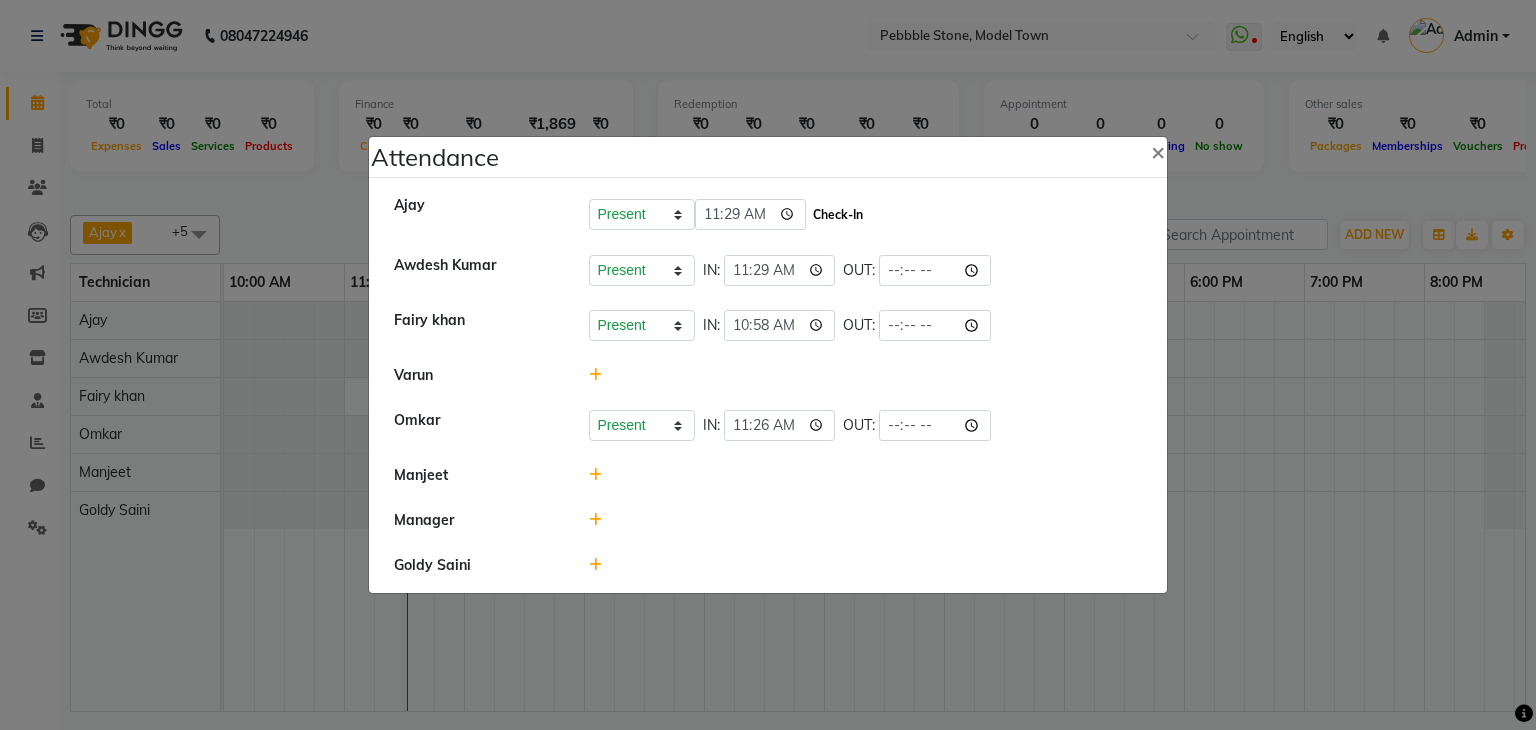 click on "Check-In" 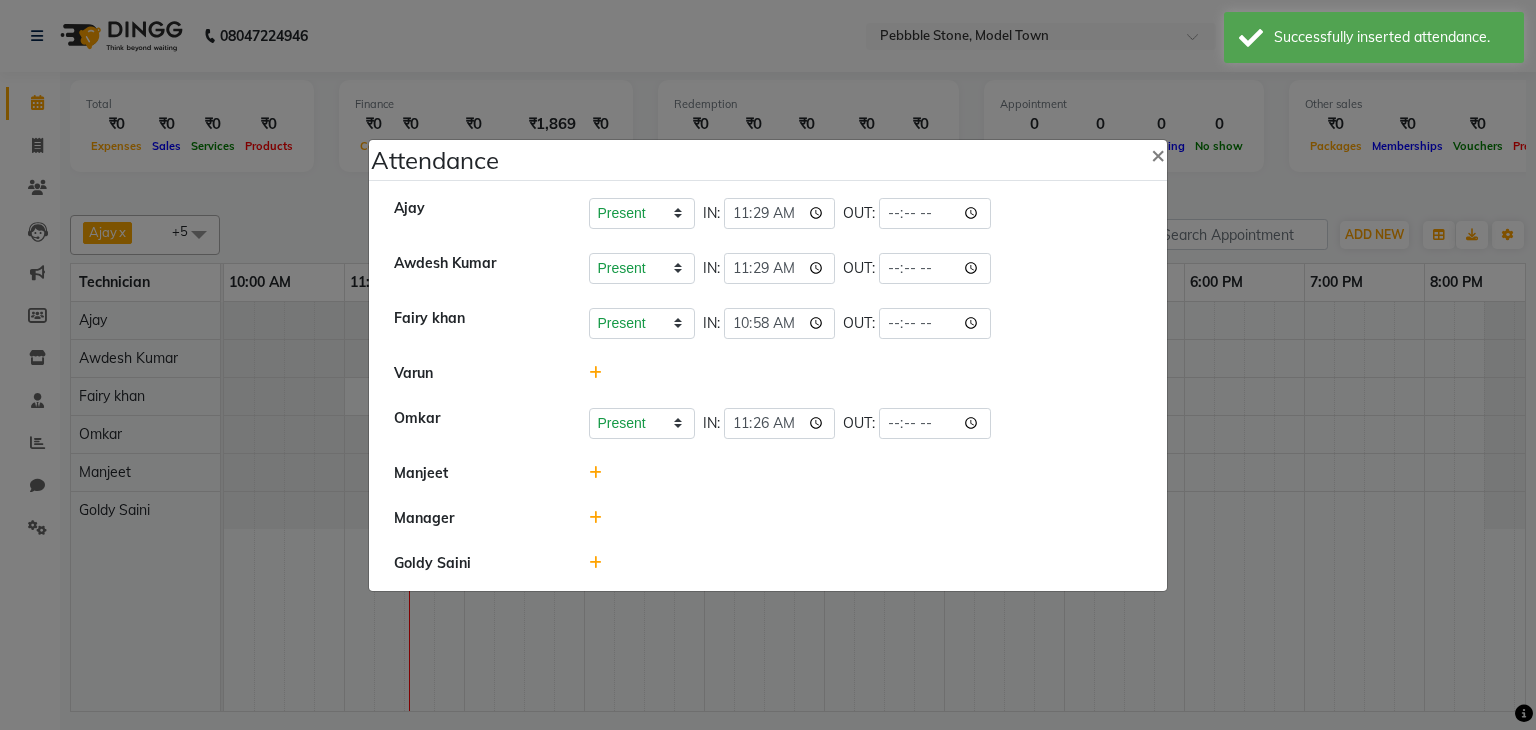 click 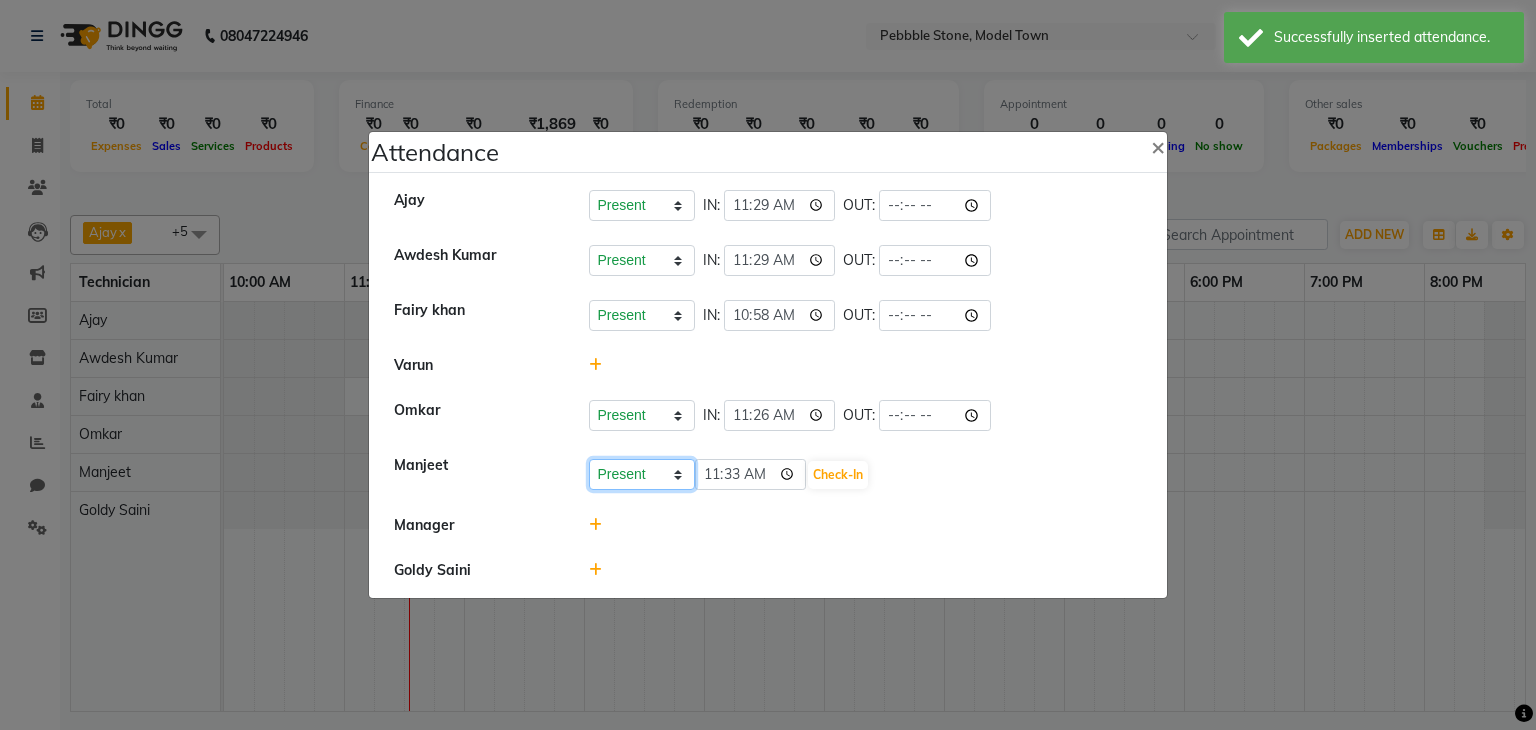 click on "Present Absent Late Half Day Weekly Off" 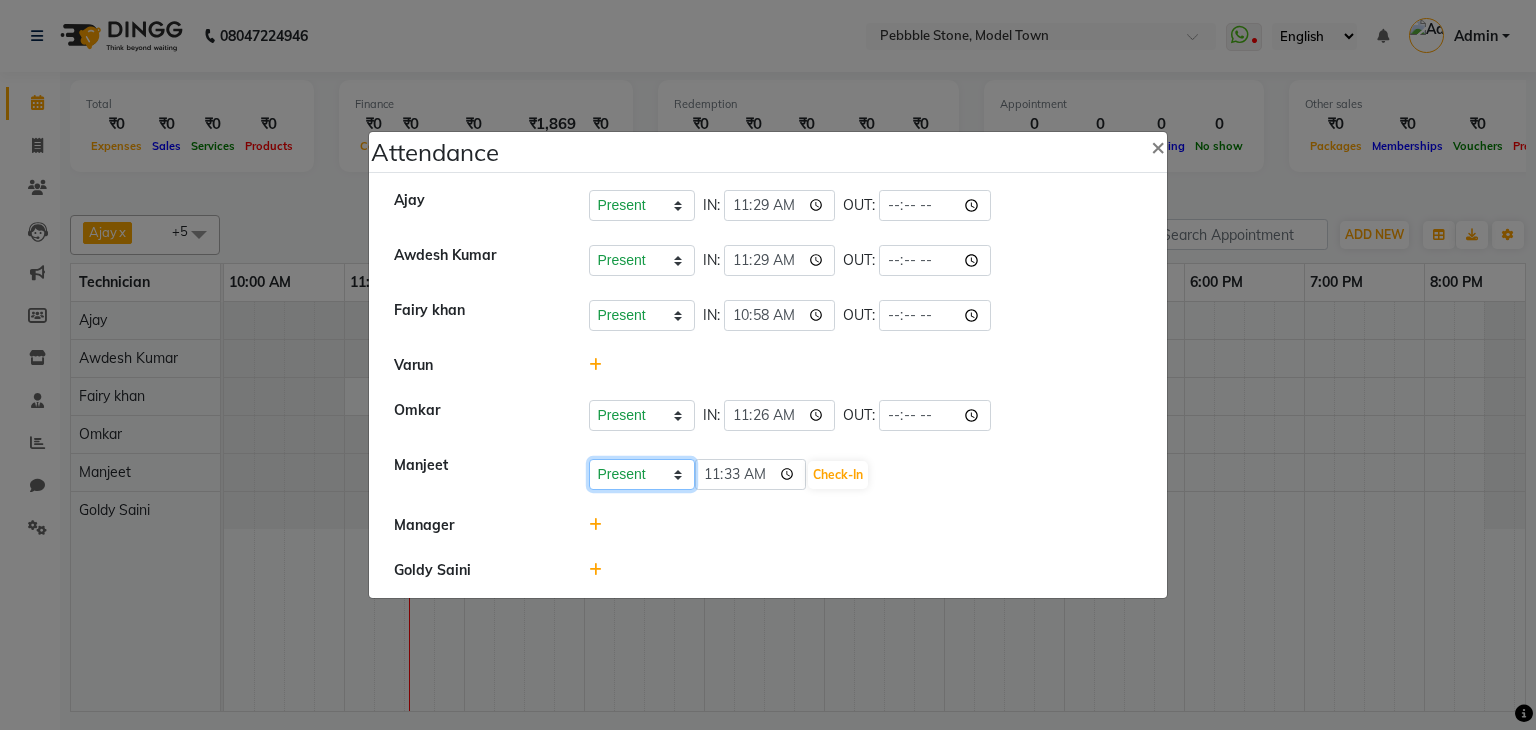 select on "W" 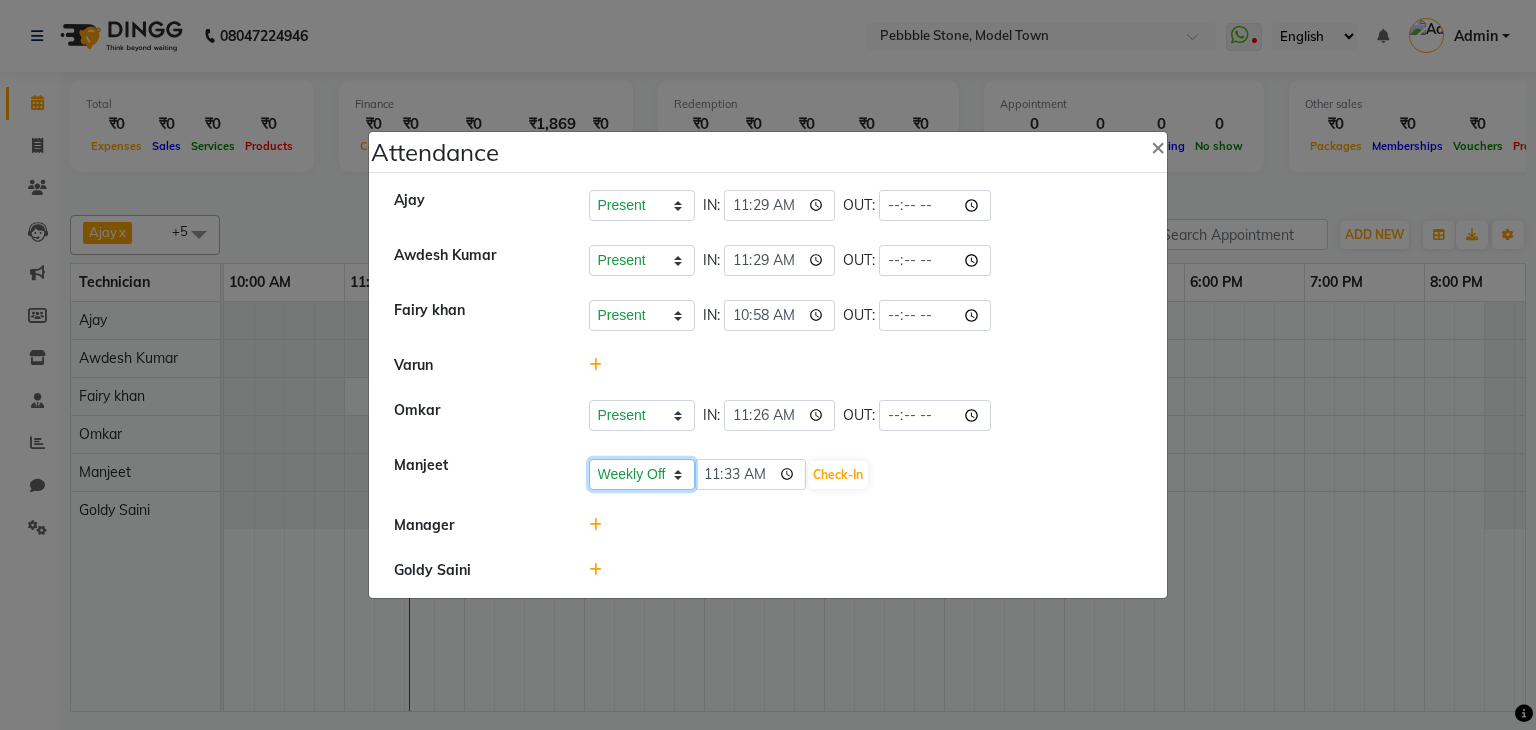 click on "Present Absent Late Half Day Weekly Off" 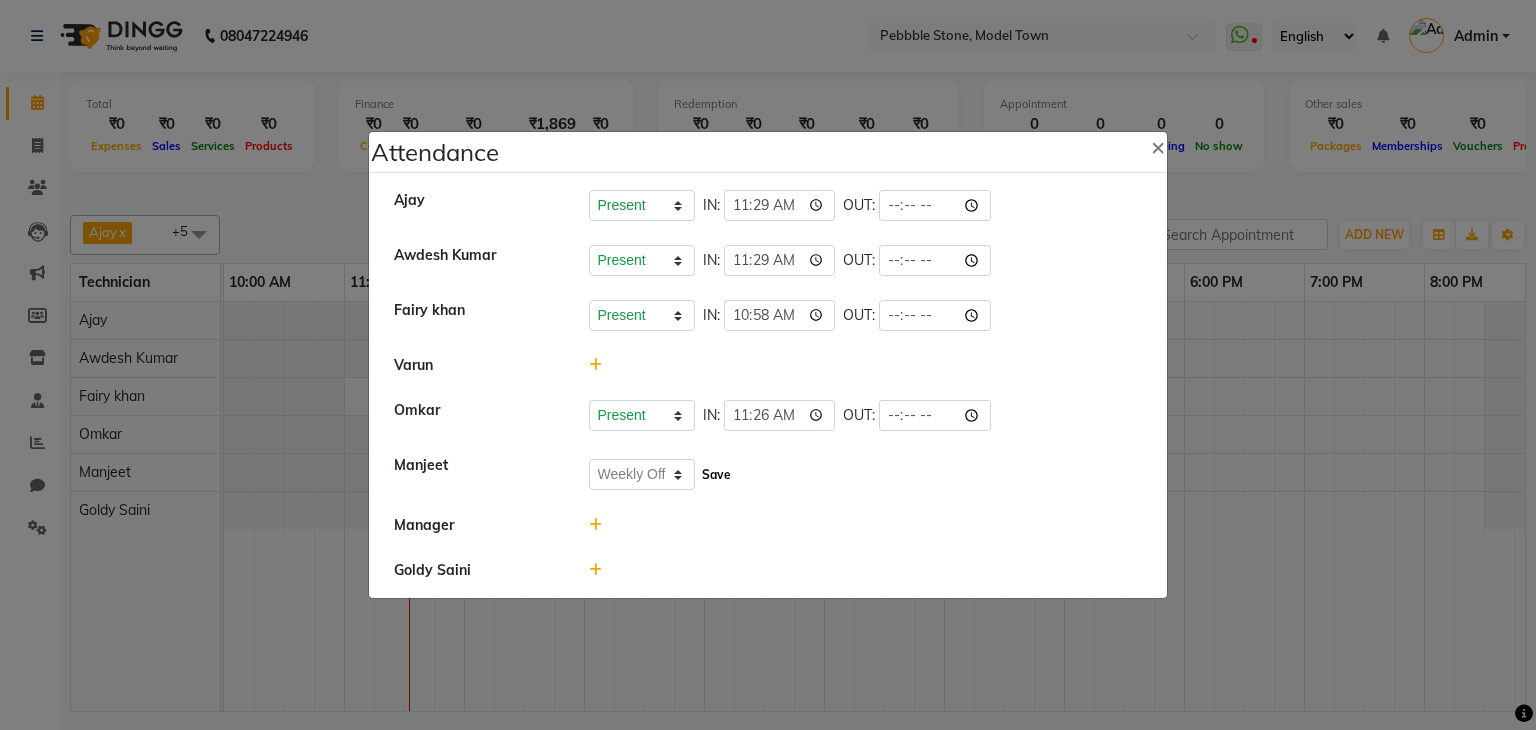 click on "Save" 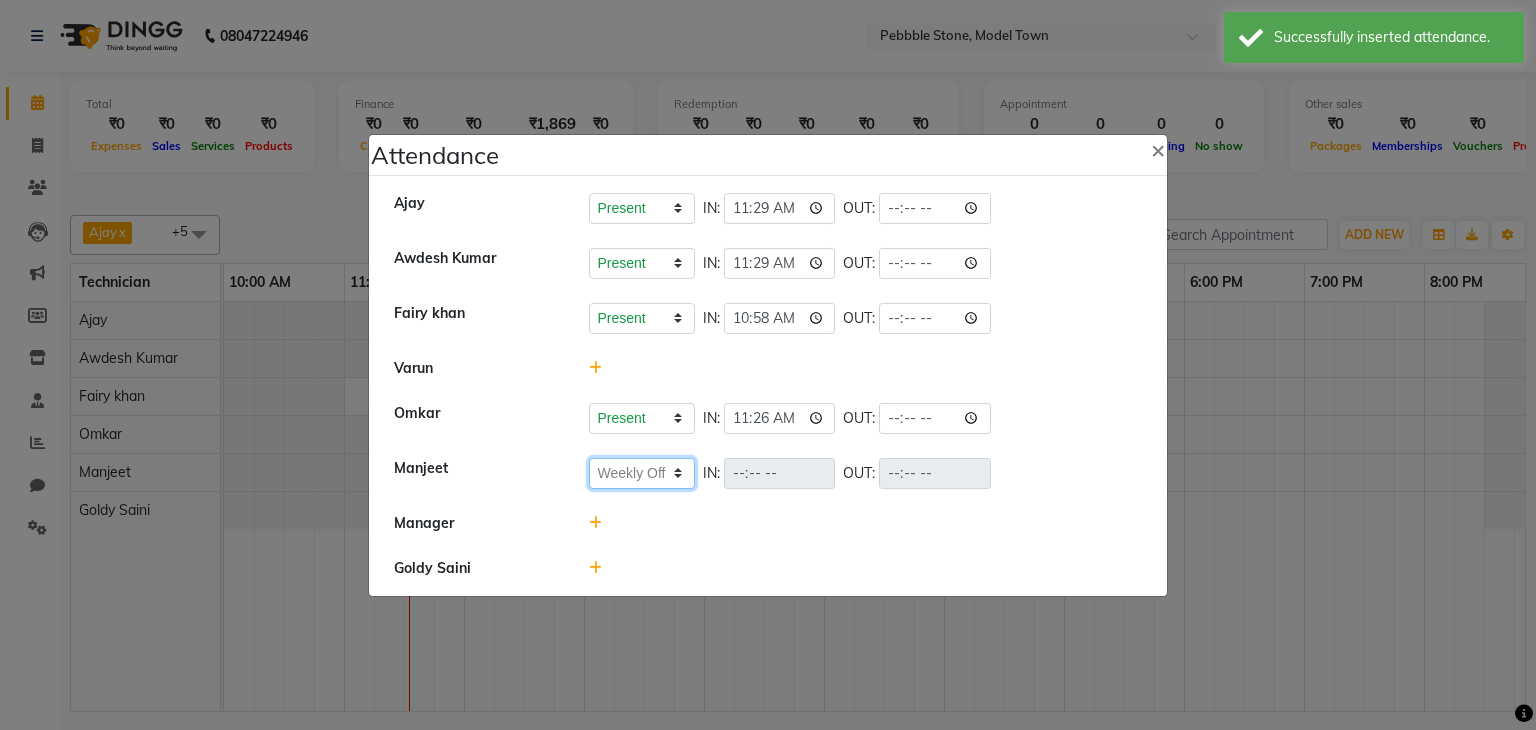 click on "Present   Absent   Late   Half Day   Weekly Off" 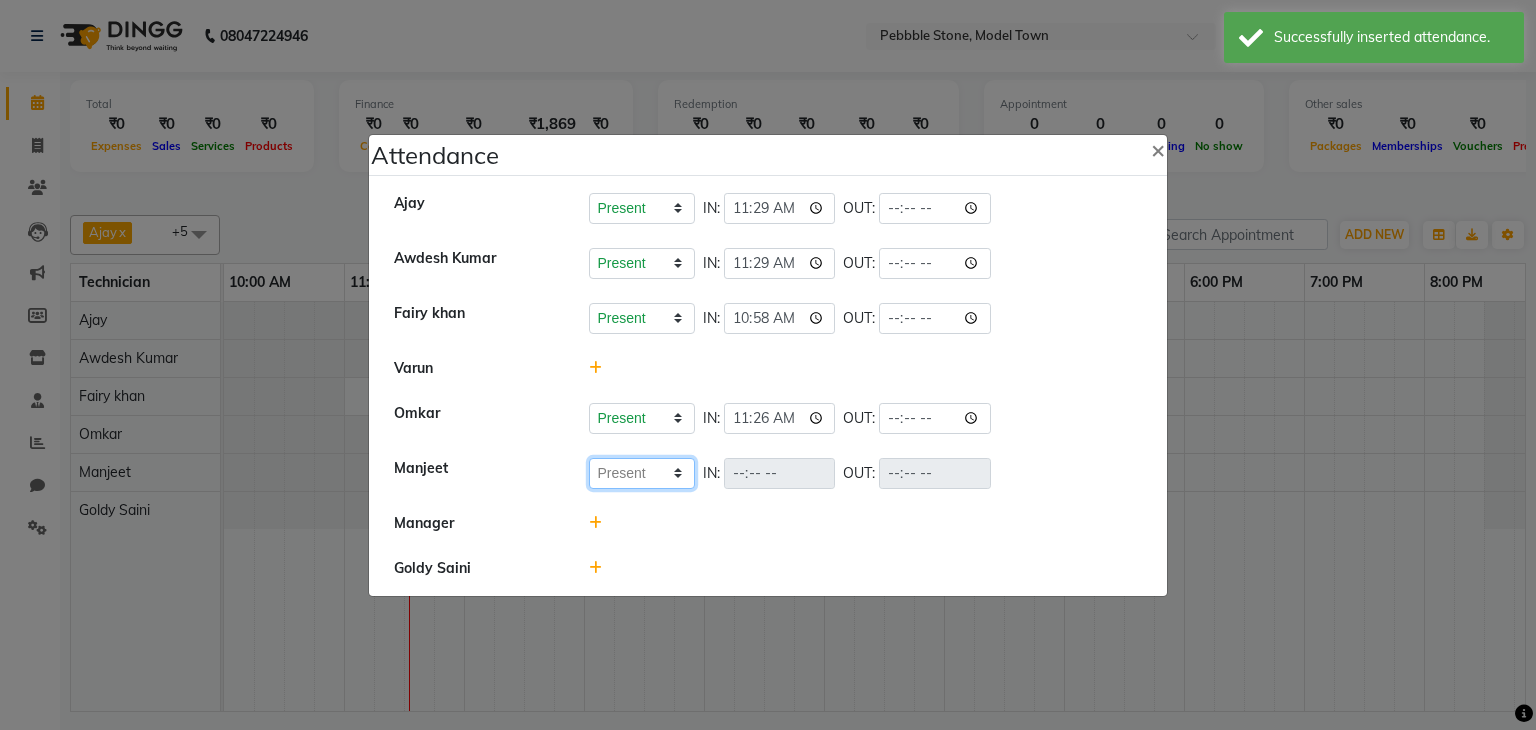 click on "Present   Absent   Late   Half Day   Weekly Off" 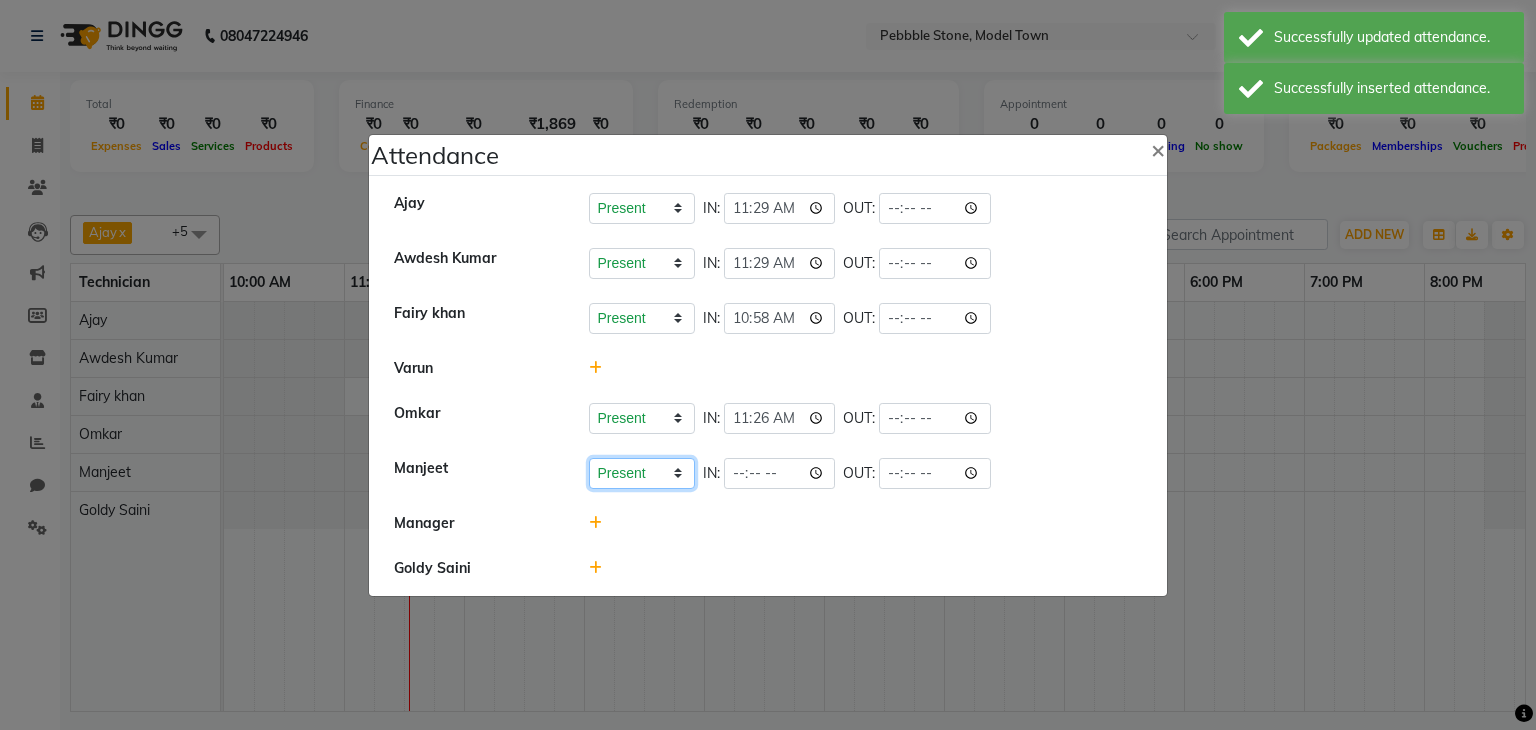 click on "Present   Absent   Late   Half Day   Weekly Off" 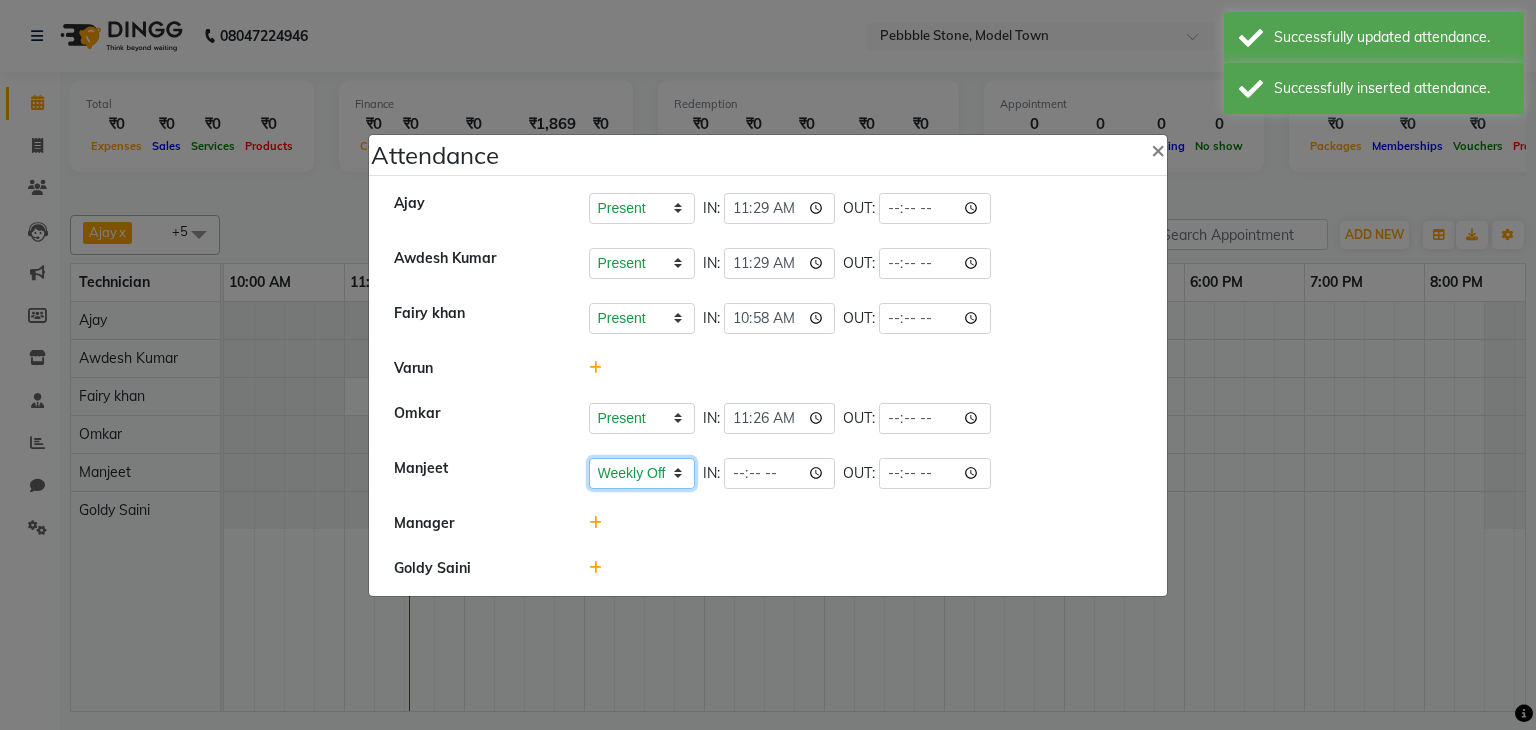 click on "Present   Absent   Late   Half Day   Weekly Off" 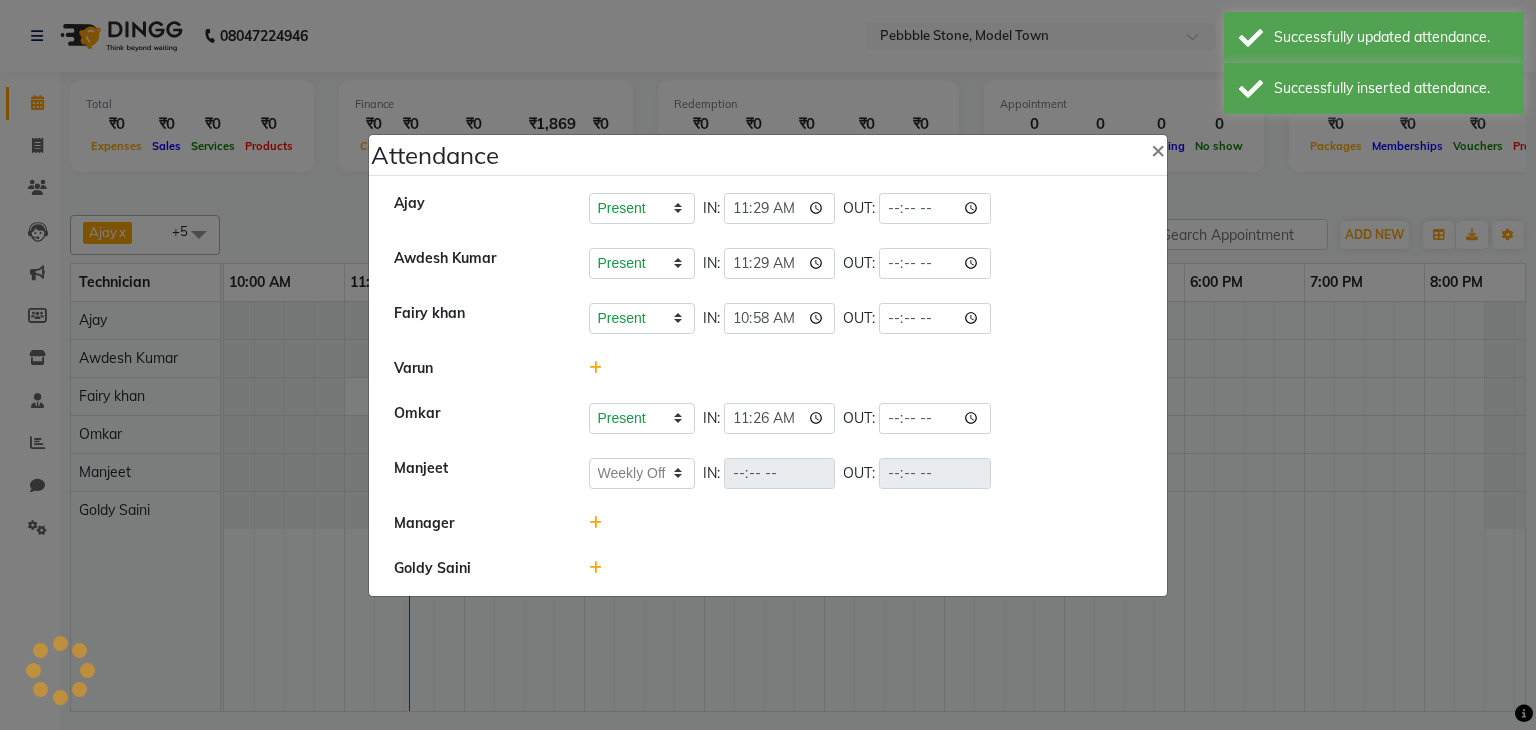 select on "W" 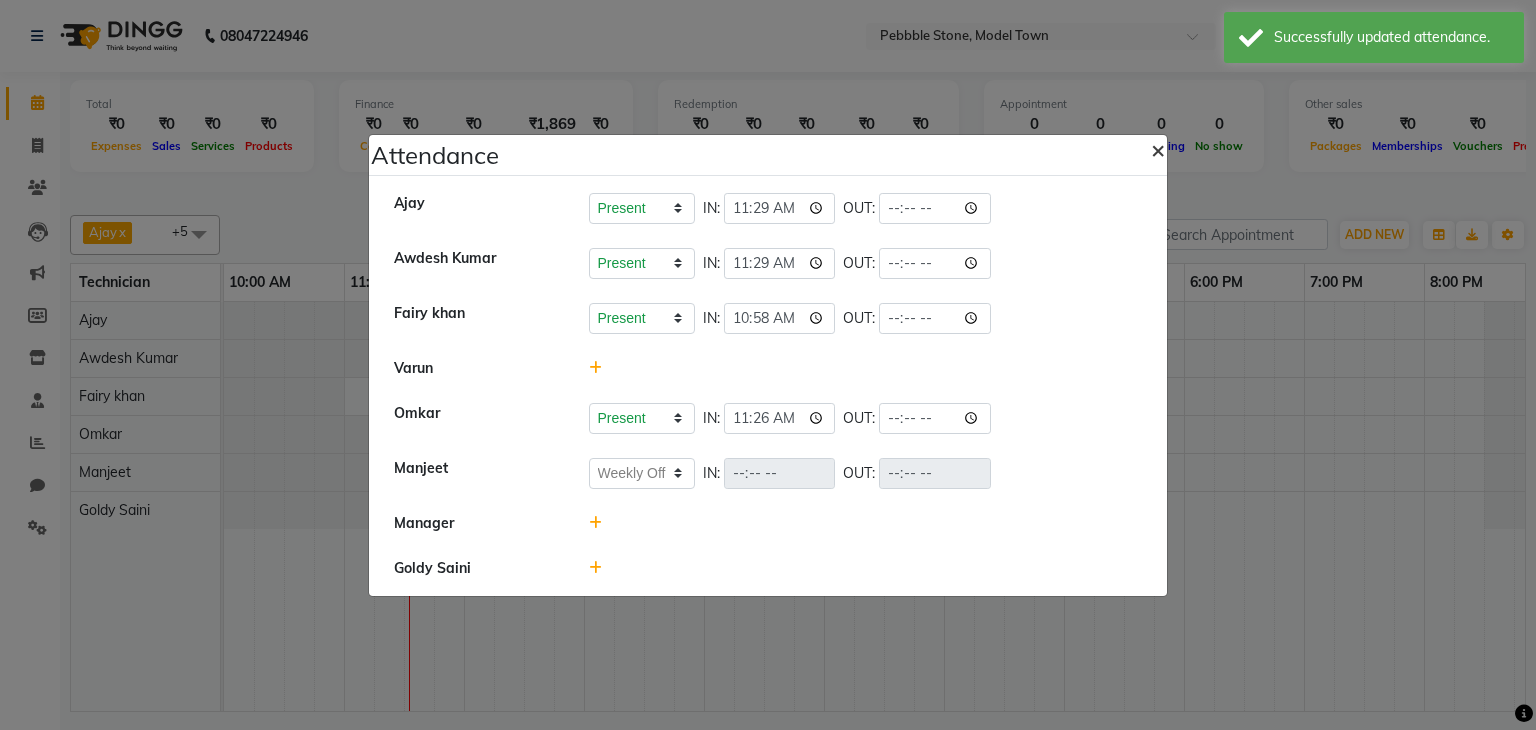 click on "×" 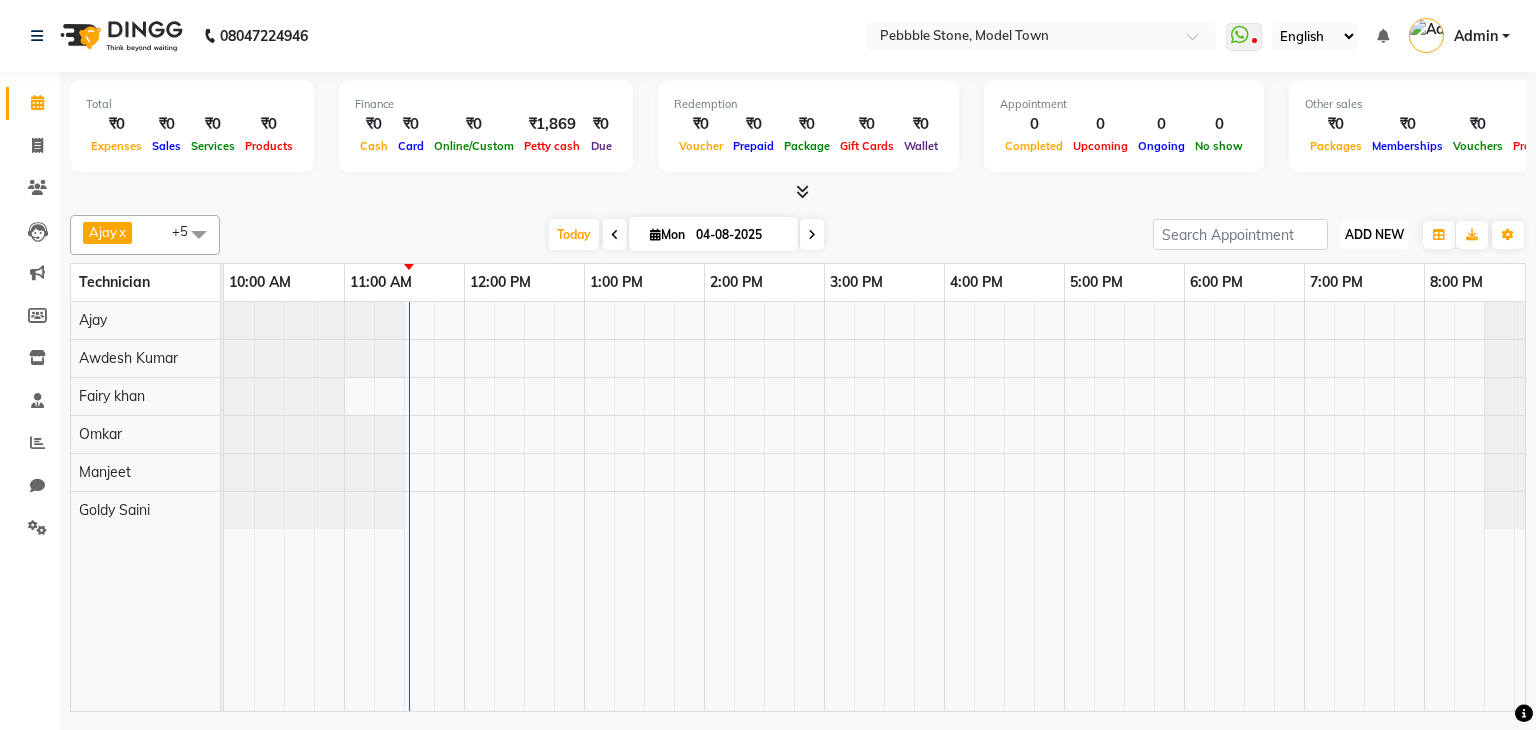 click on "ADD NEW Toggle Dropdown" at bounding box center (1374, 235) 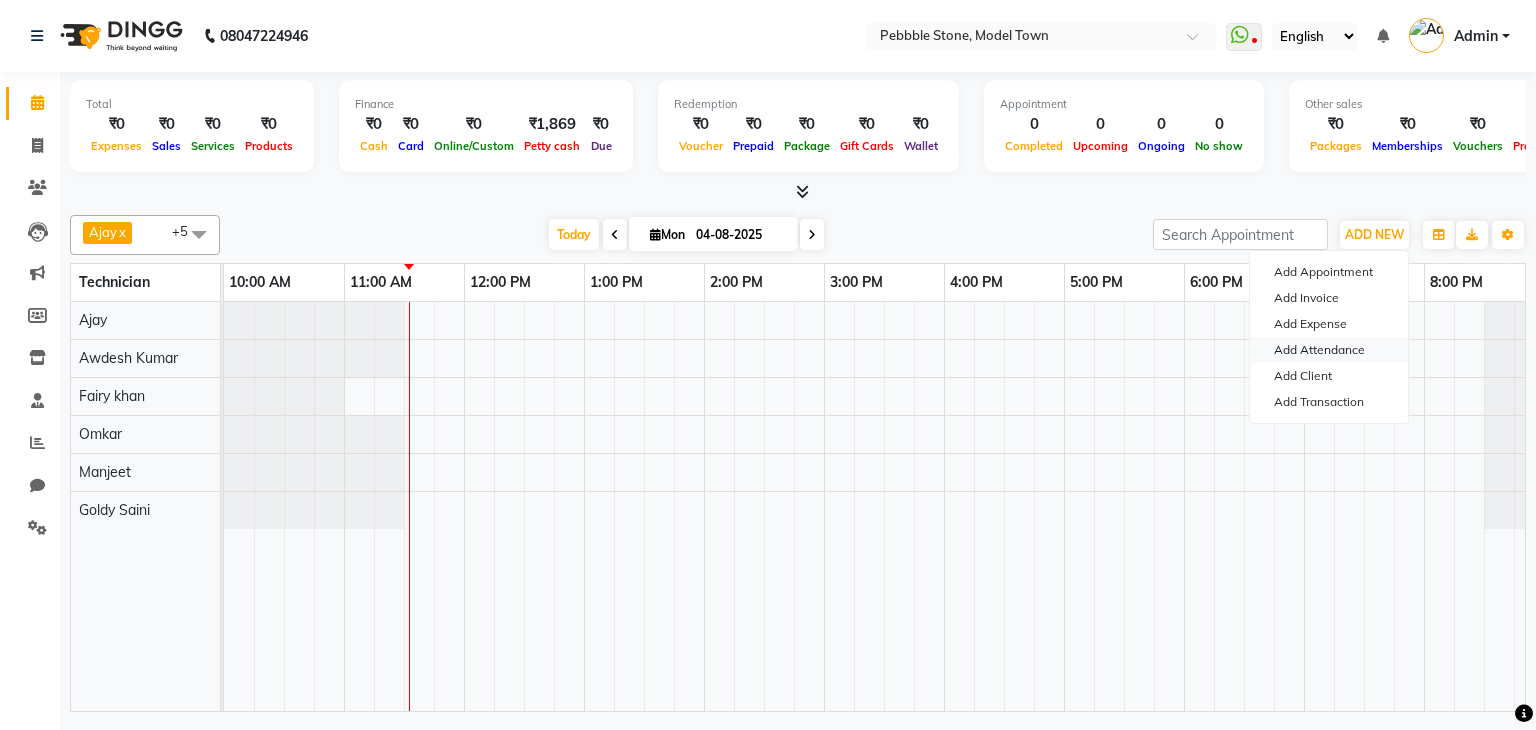 click on "Add Attendance" at bounding box center (1329, 350) 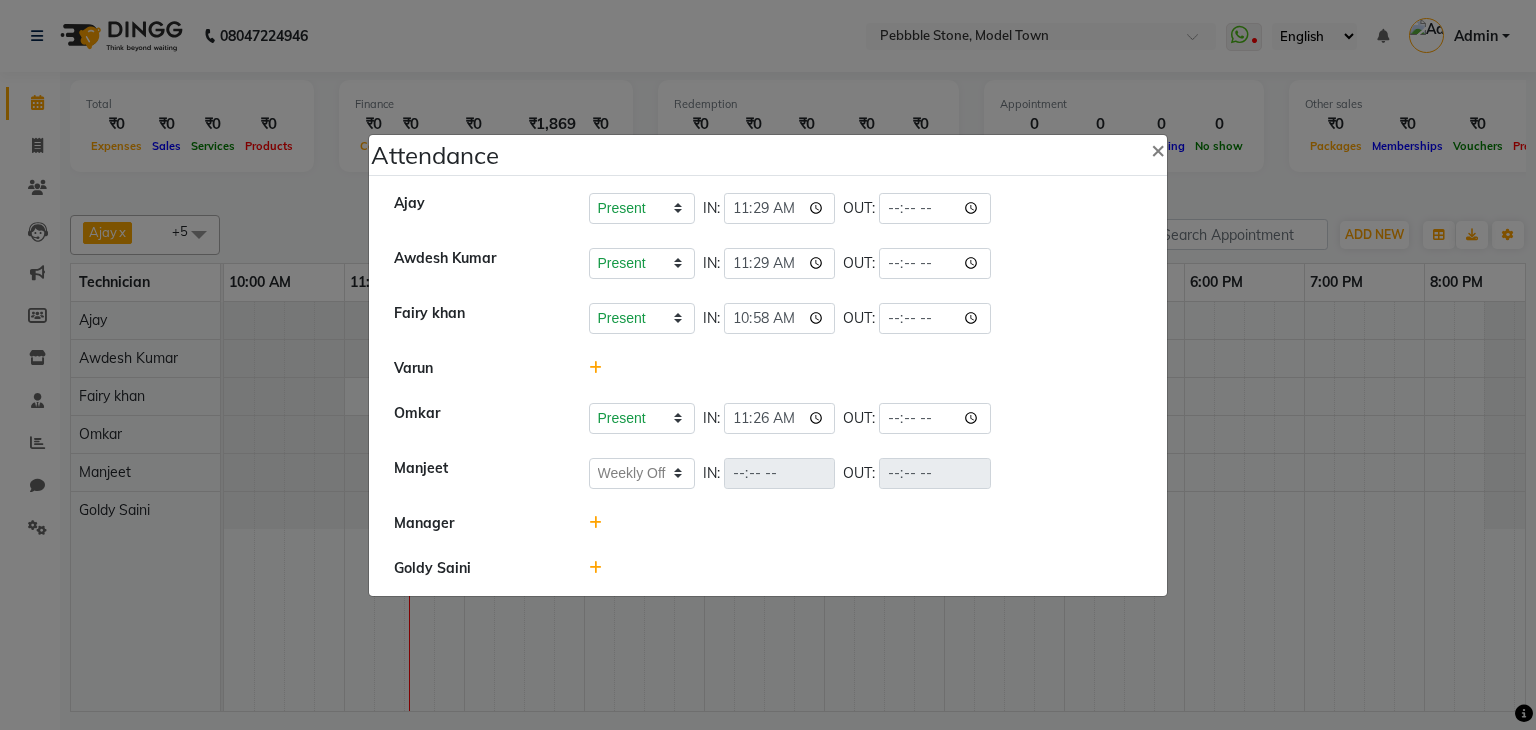 click on "IN:" 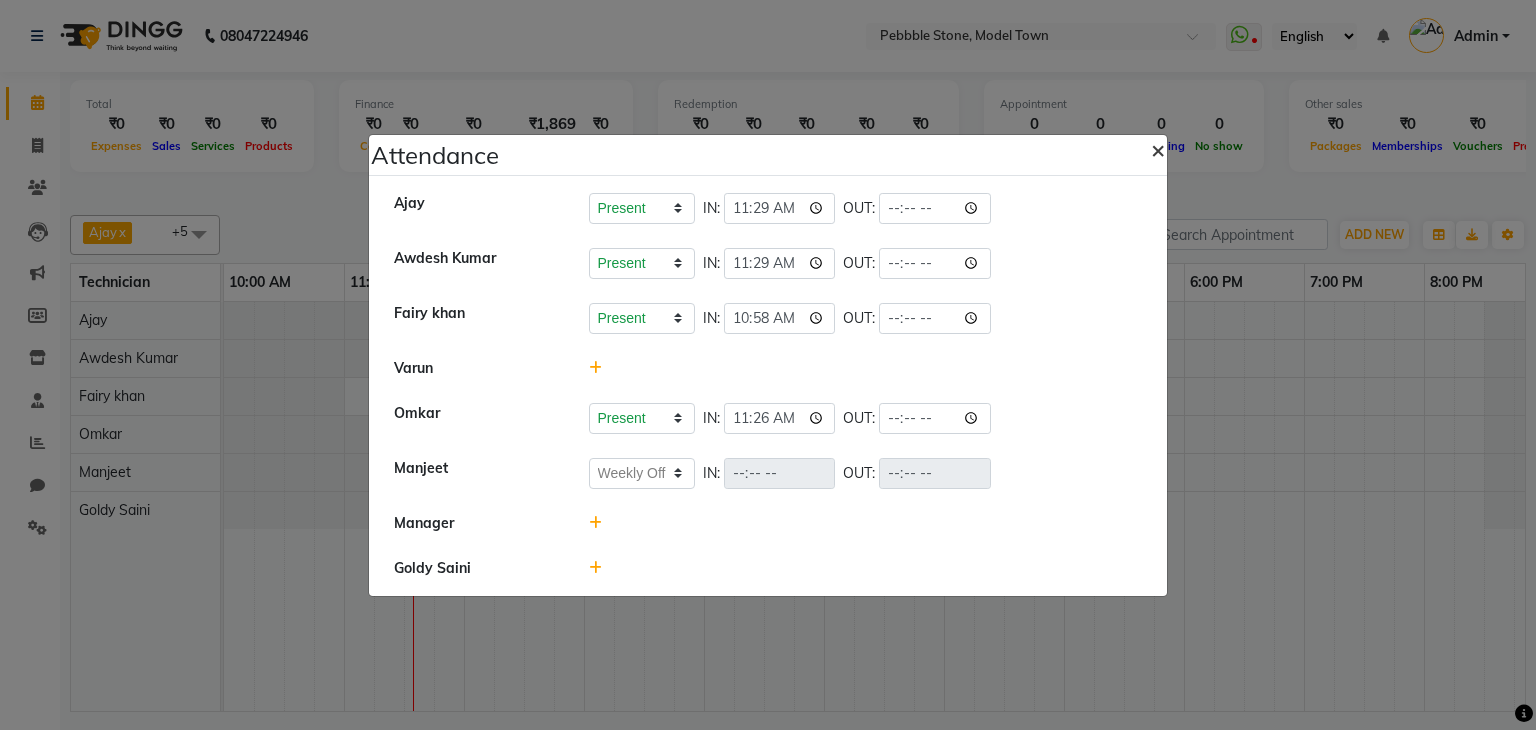click on "×" 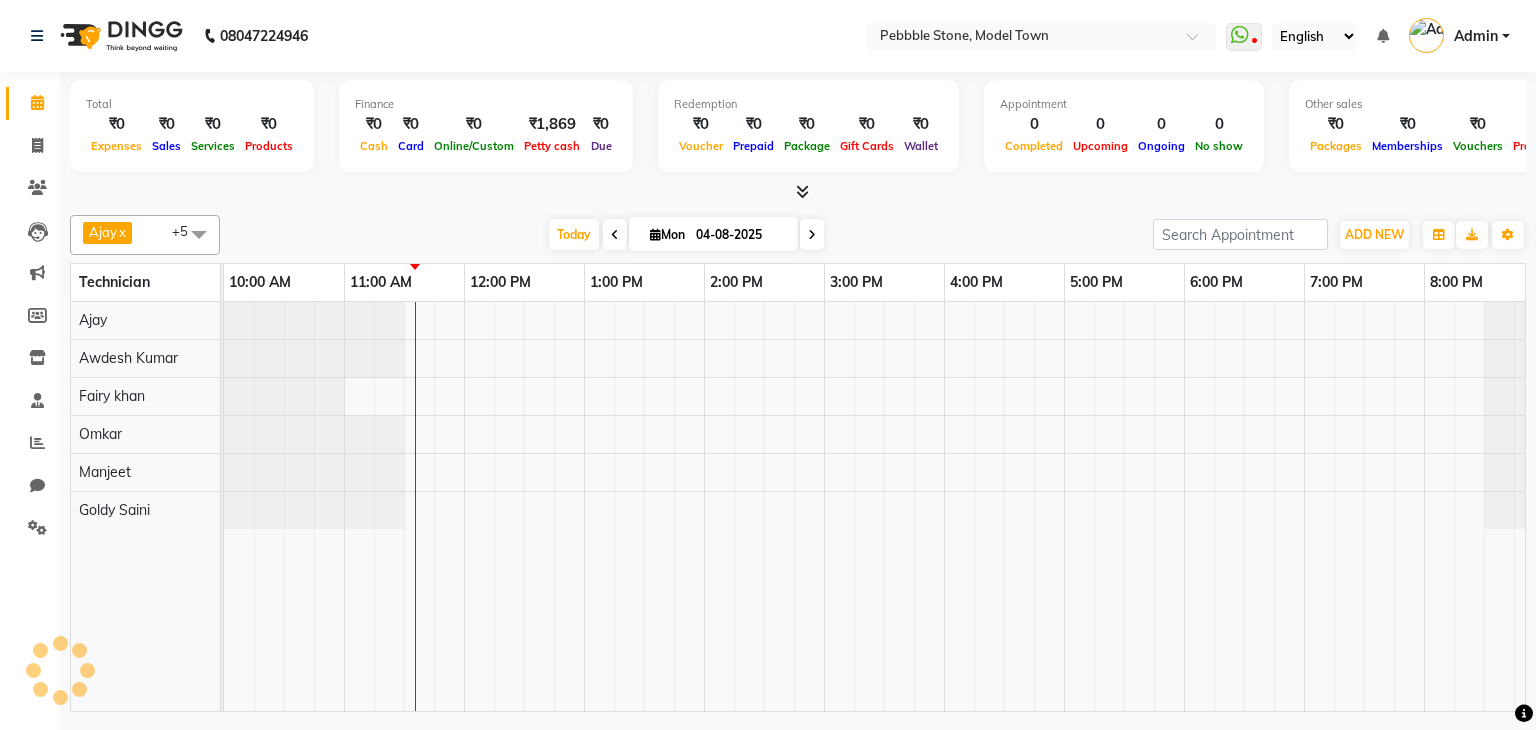 click on "Admin" at bounding box center [1476, 36] 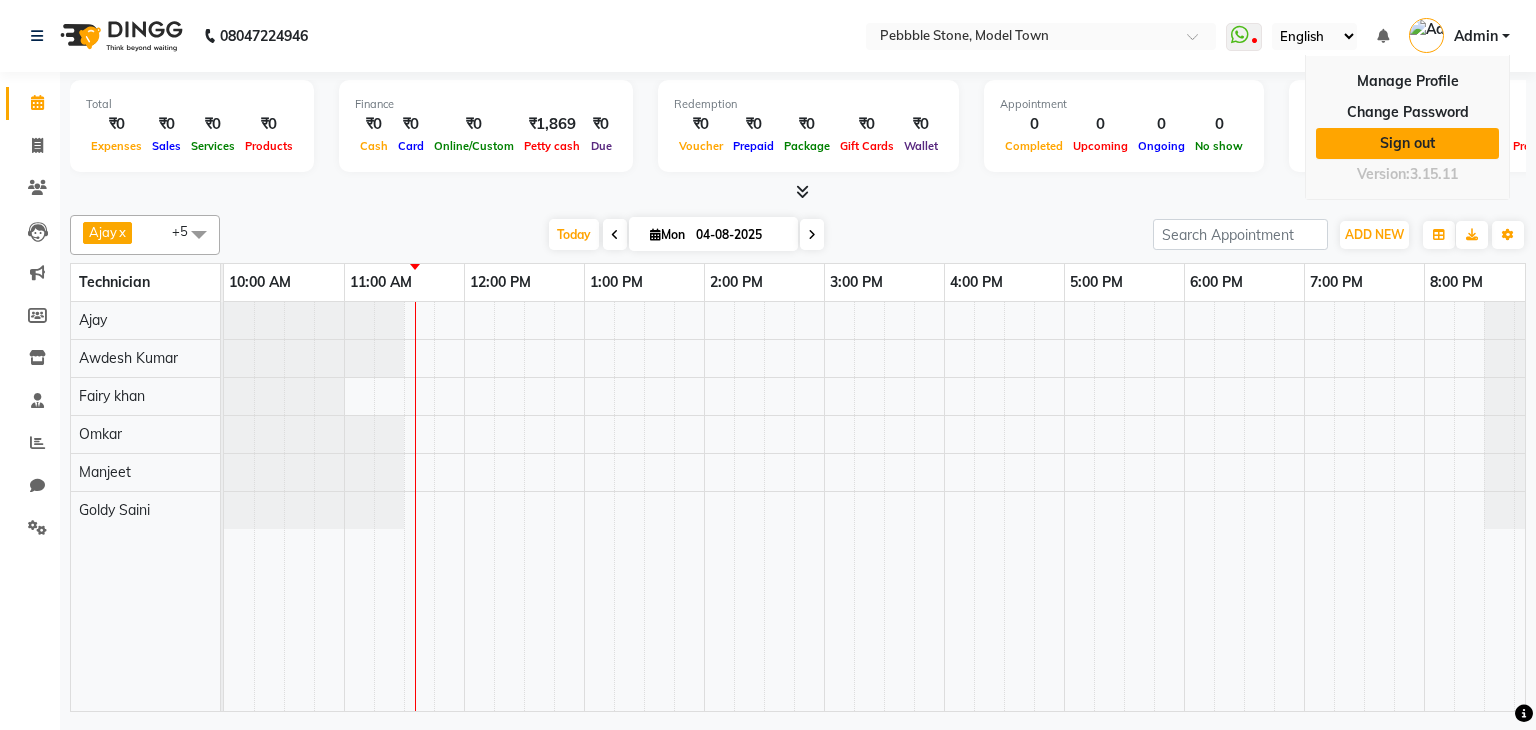click on "Sign out" at bounding box center (1407, 143) 